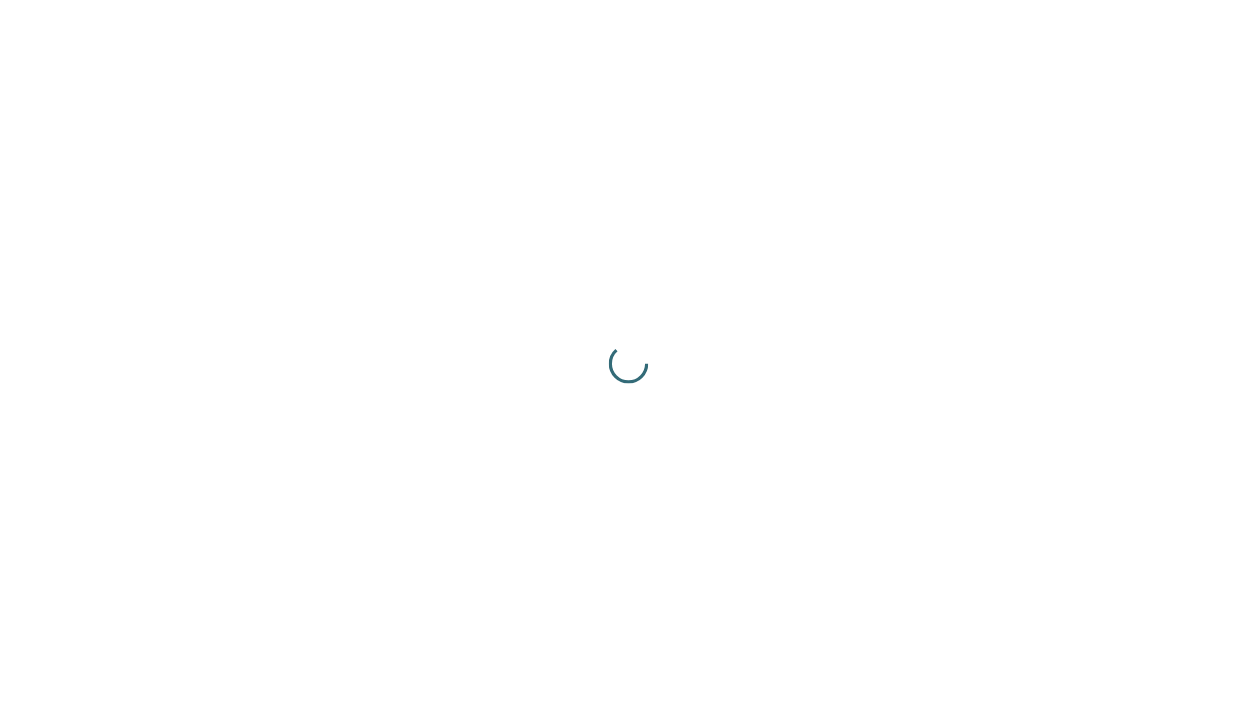 scroll, scrollTop: 0, scrollLeft: 0, axis: both 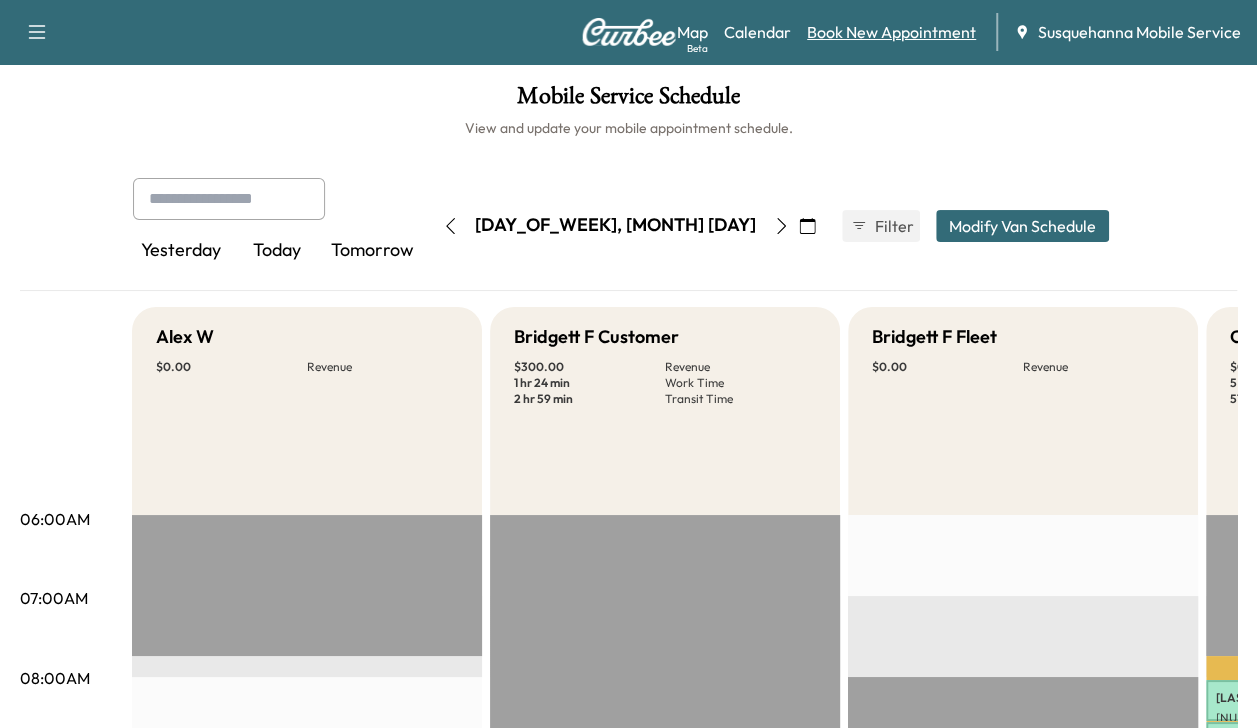 click on "Book New Appointment" at bounding box center (891, 32) 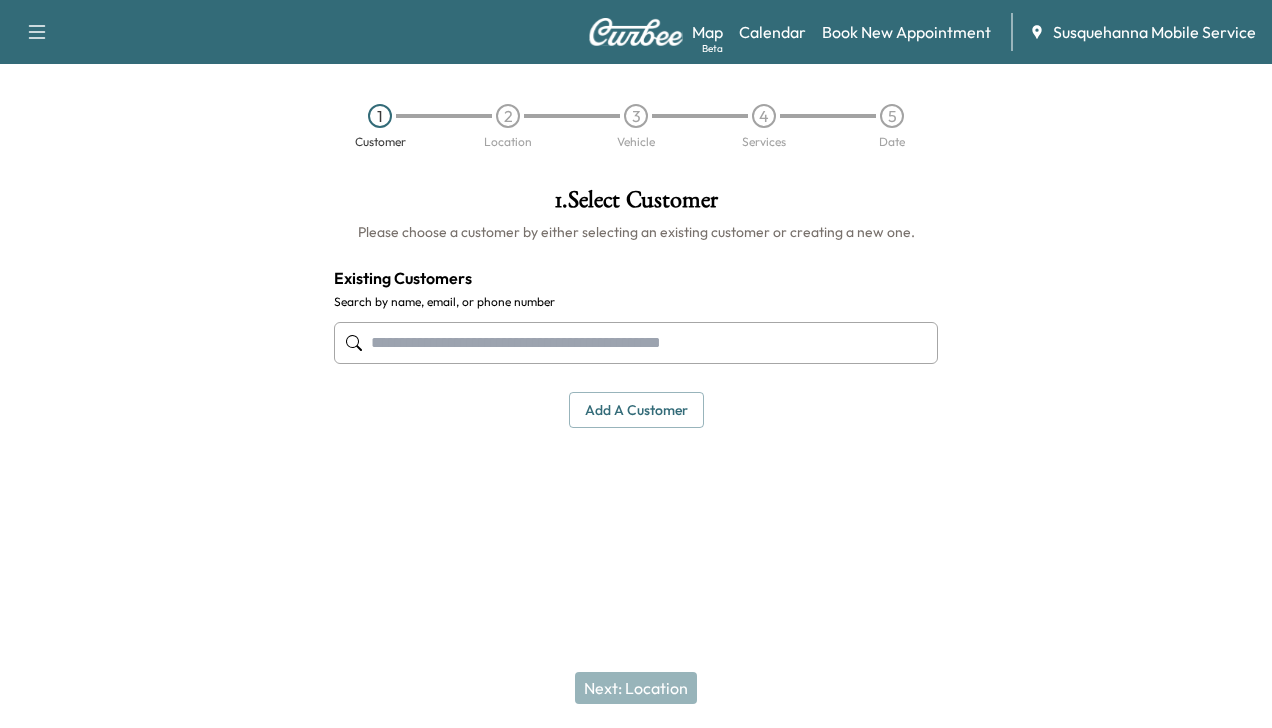 click at bounding box center [636, 343] 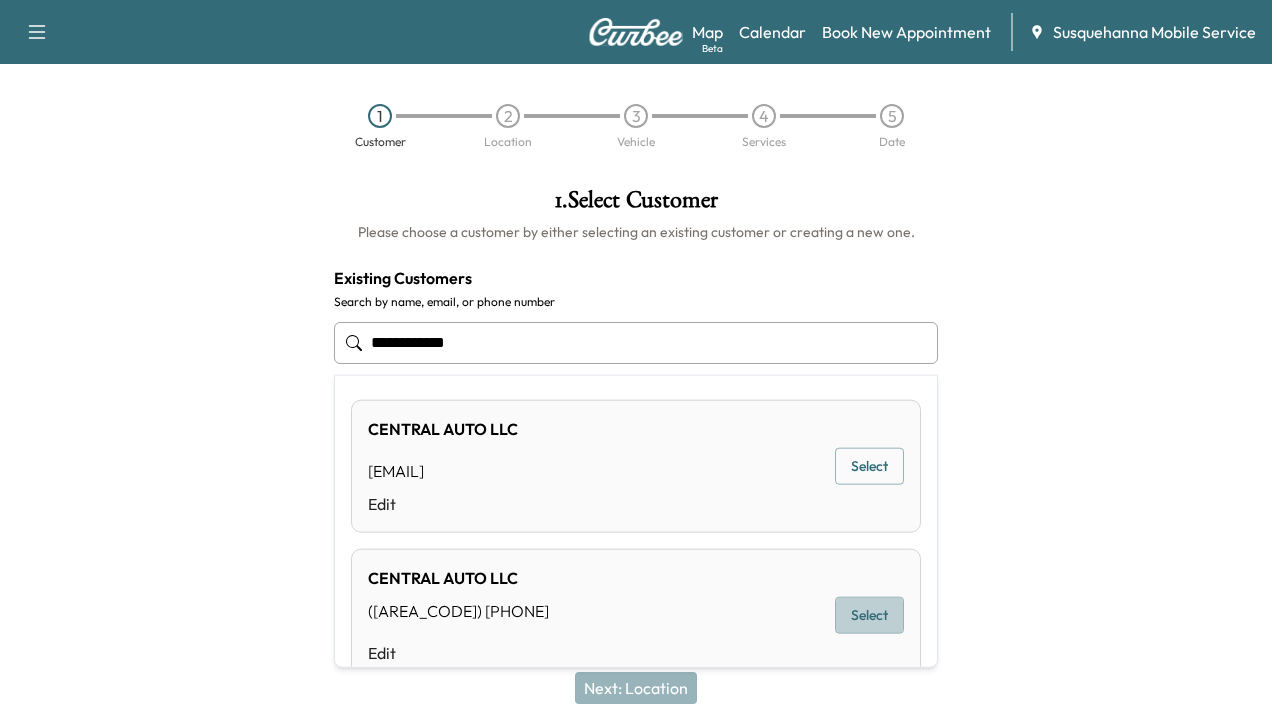 click on "Select" at bounding box center [869, 615] 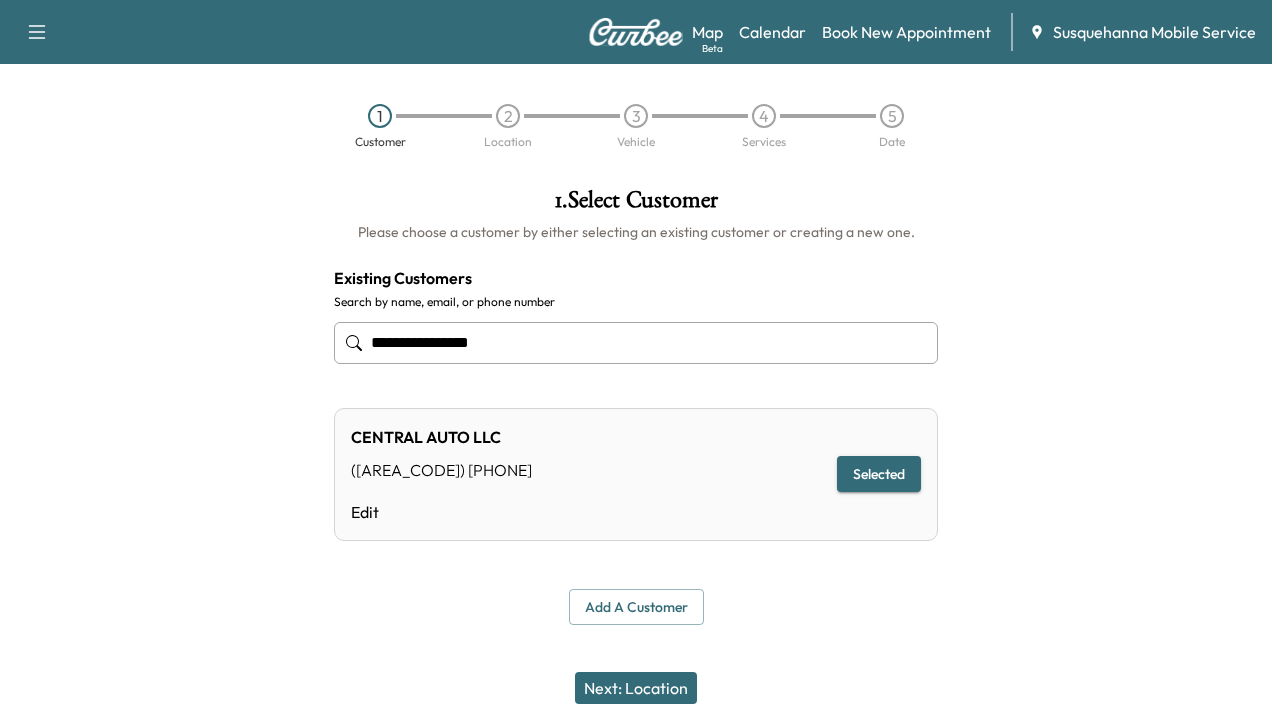 type on "**********" 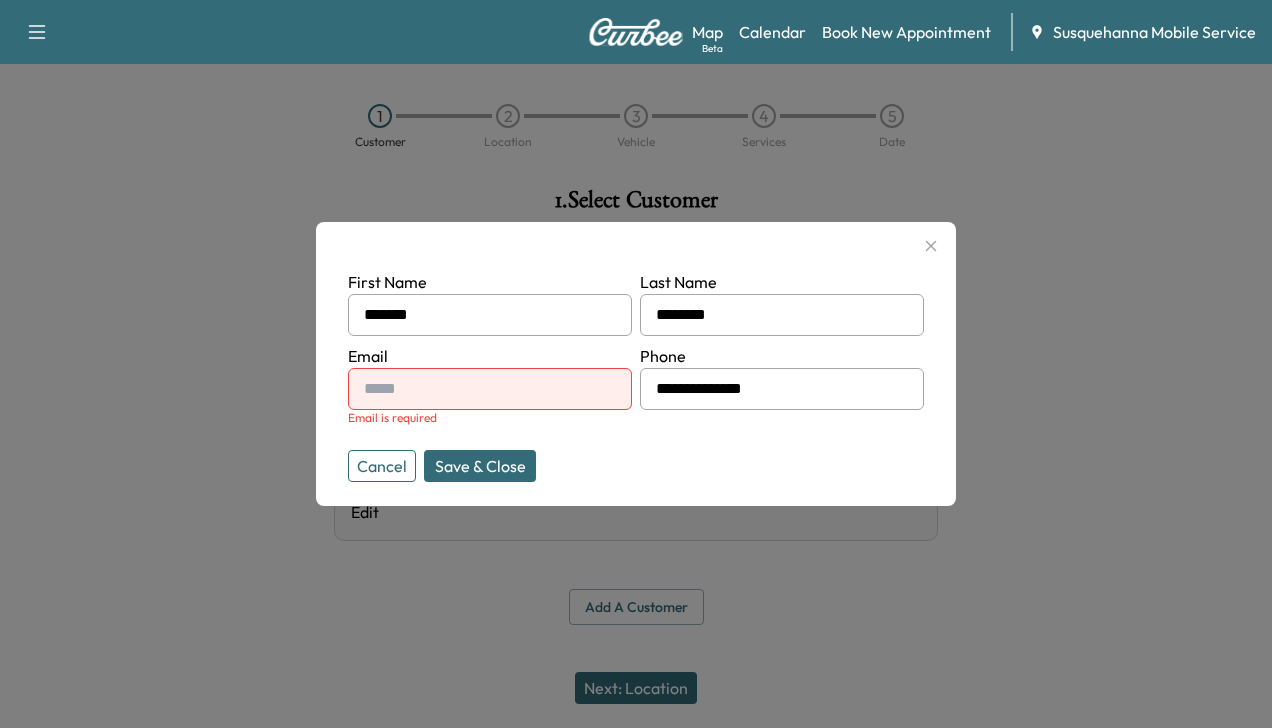 click on "Cancel" at bounding box center (382, 466) 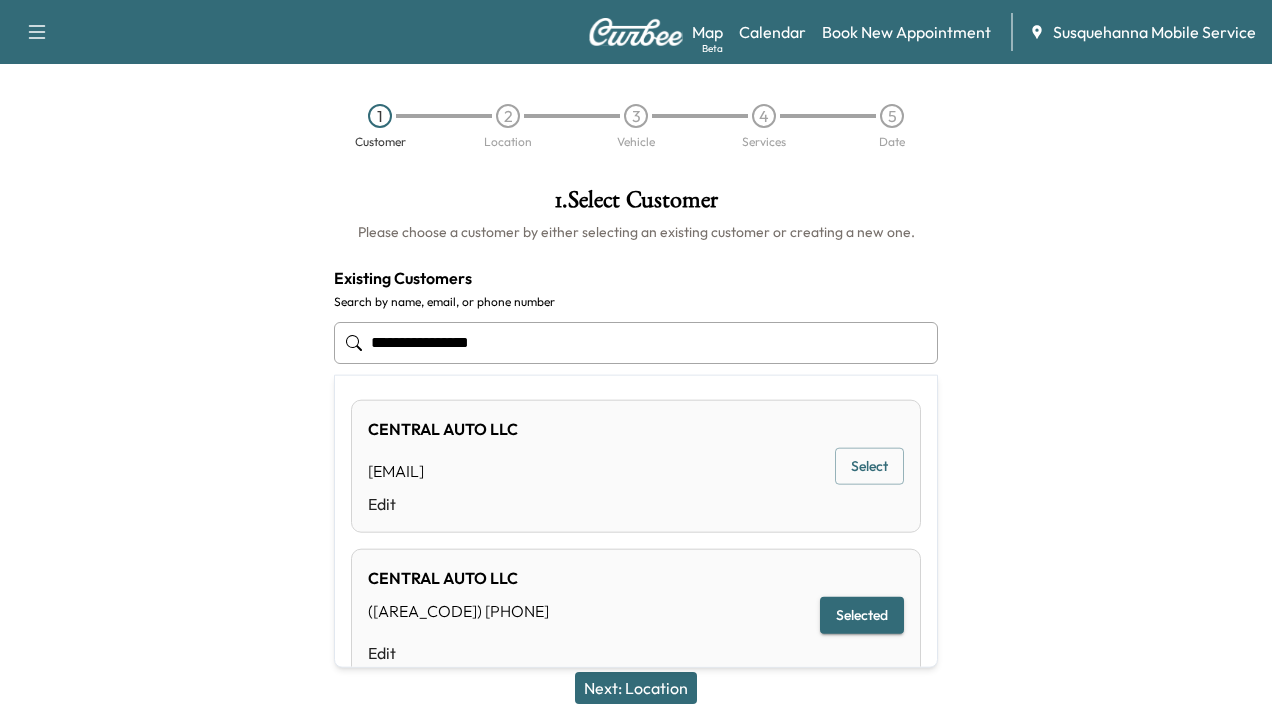 click on "**********" at bounding box center (636, 343) 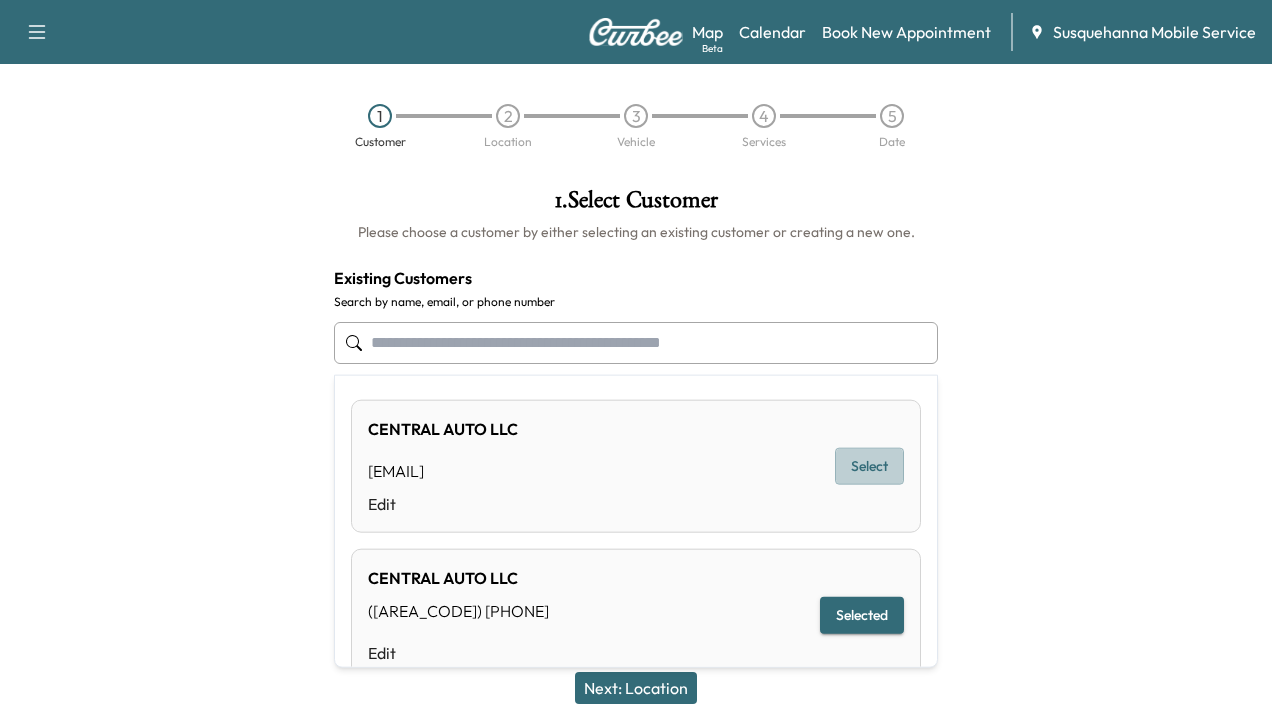 click on "Select" at bounding box center [869, 466] 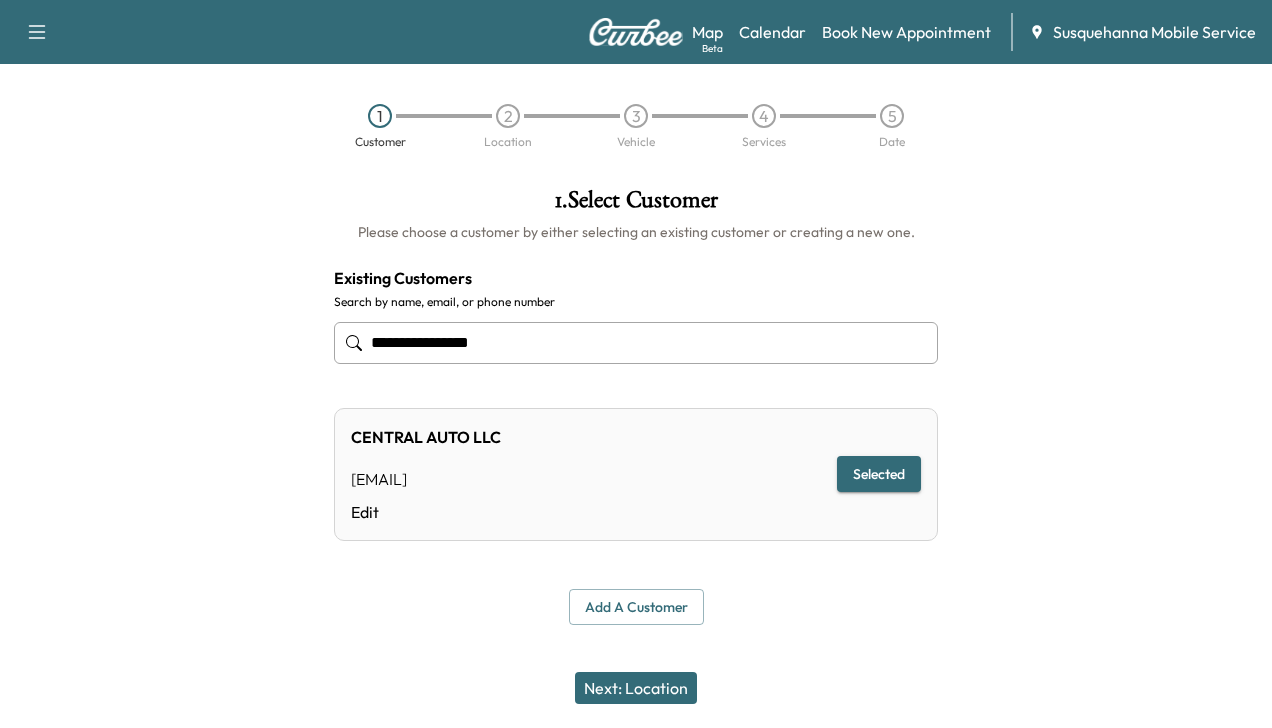 click on "Next: Location" at bounding box center (636, 688) 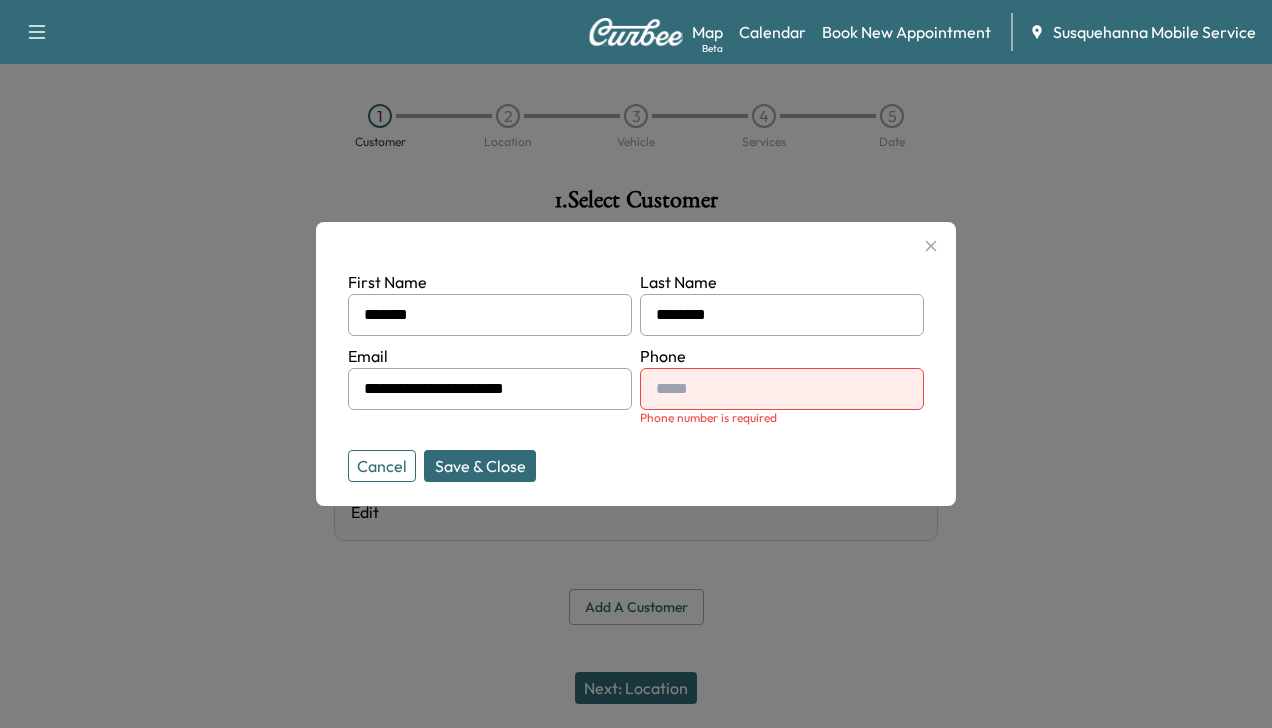 click at bounding box center [782, 389] 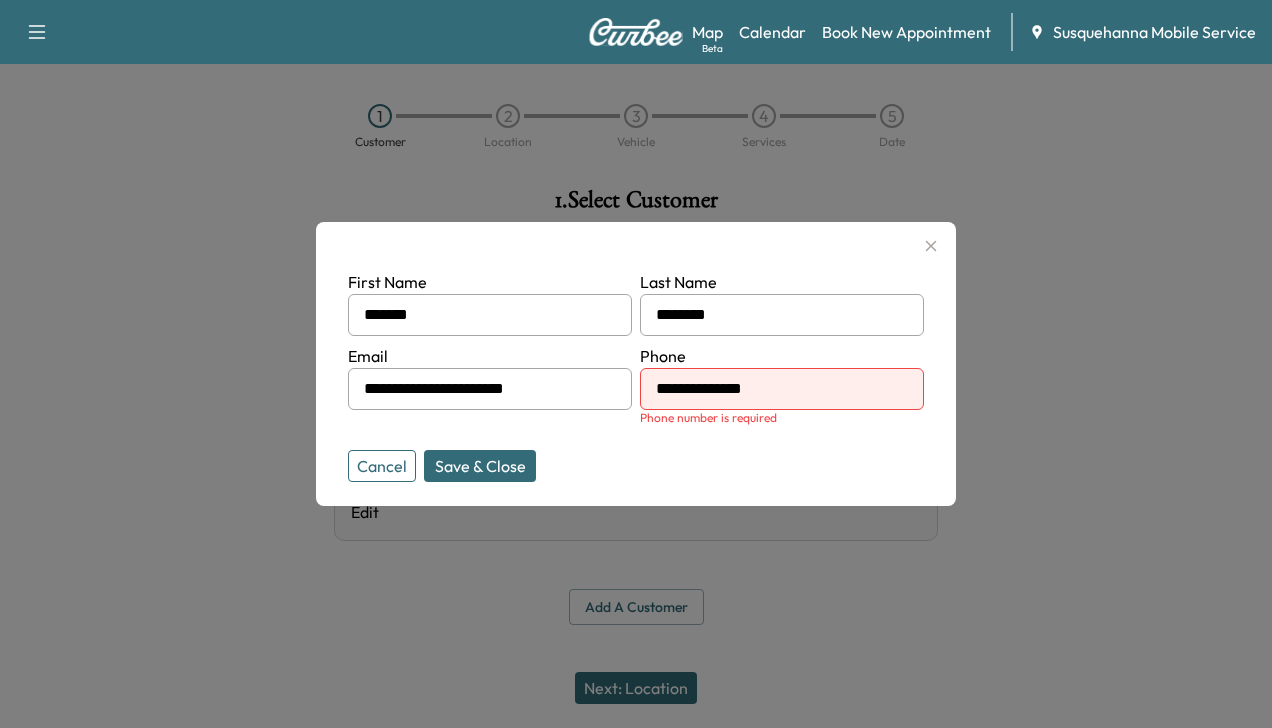 click on "Save & Close" at bounding box center (480, 466) 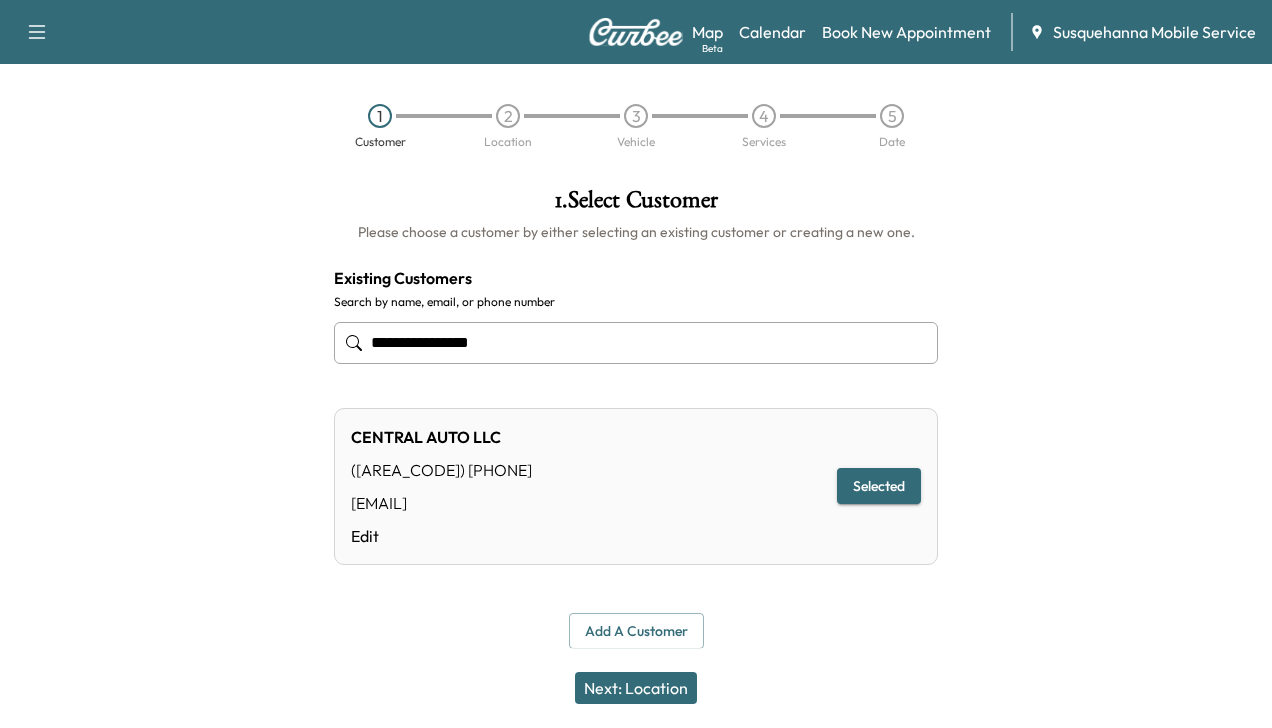 click on "Next: Location" at bounding box center [636, 688] 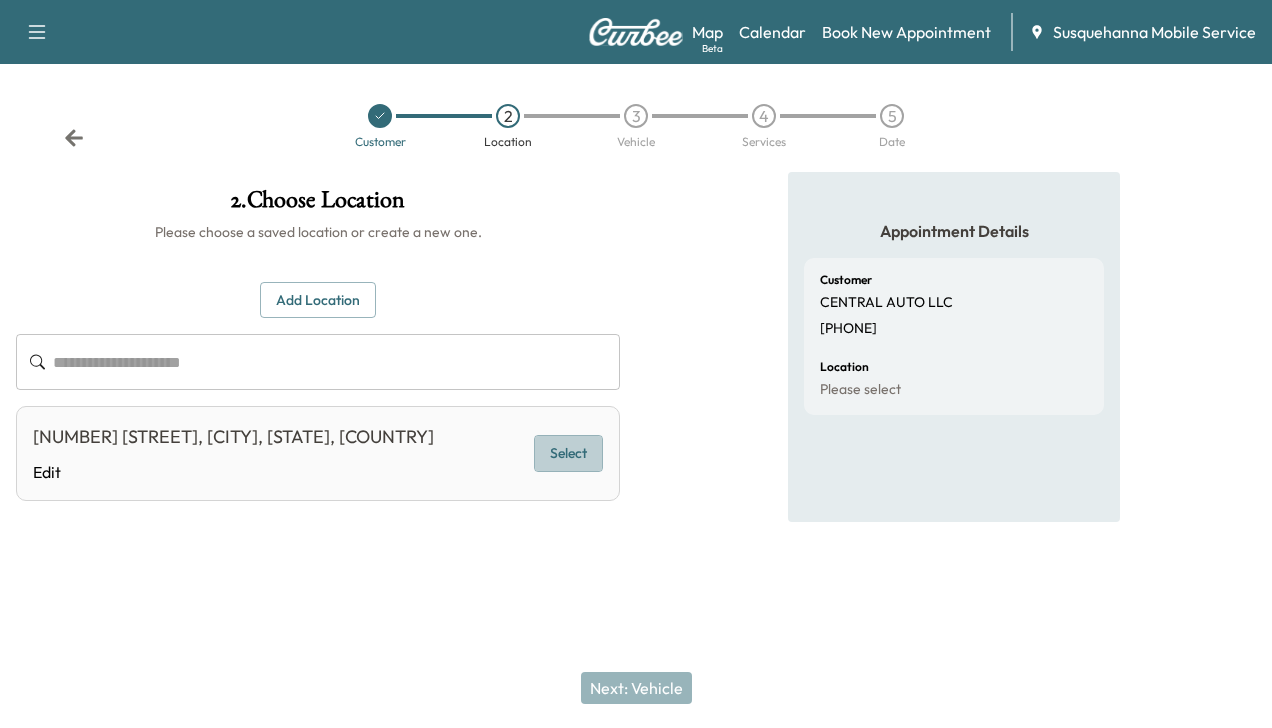 click on "Select" at bounding box center [568, 453] 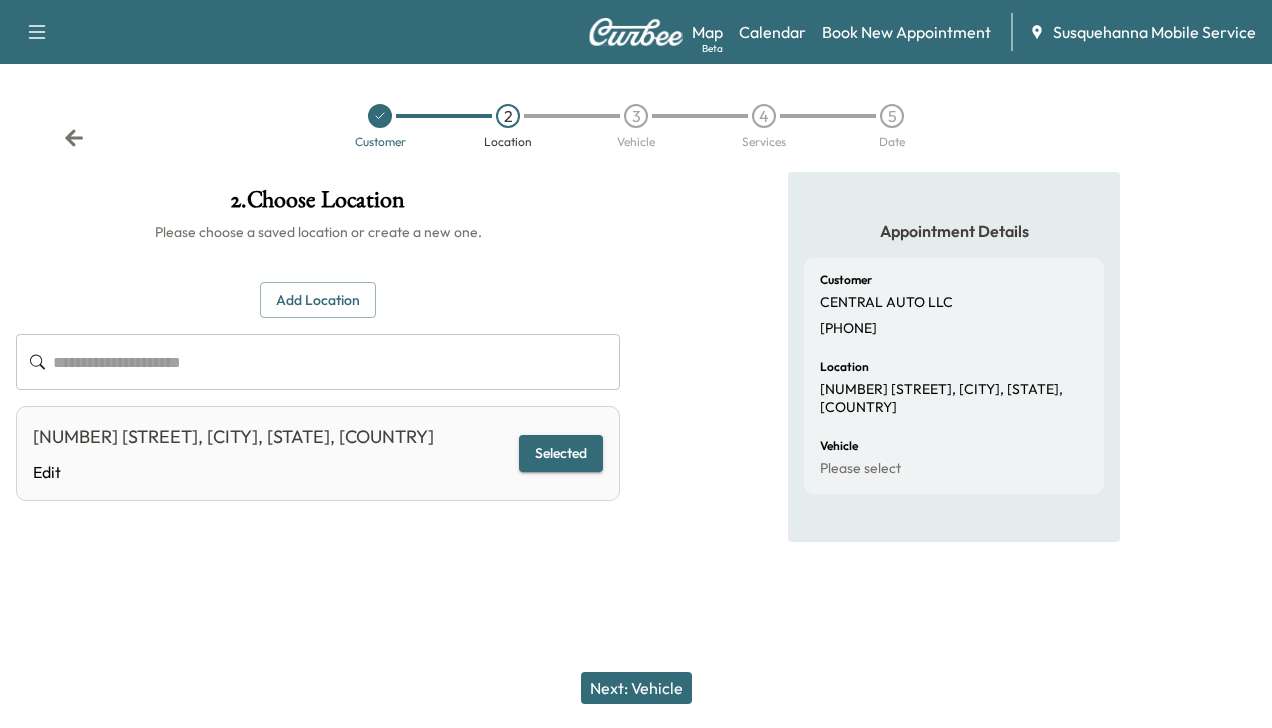 click on "Next: Vehicle" at bounding box center [636, 688] 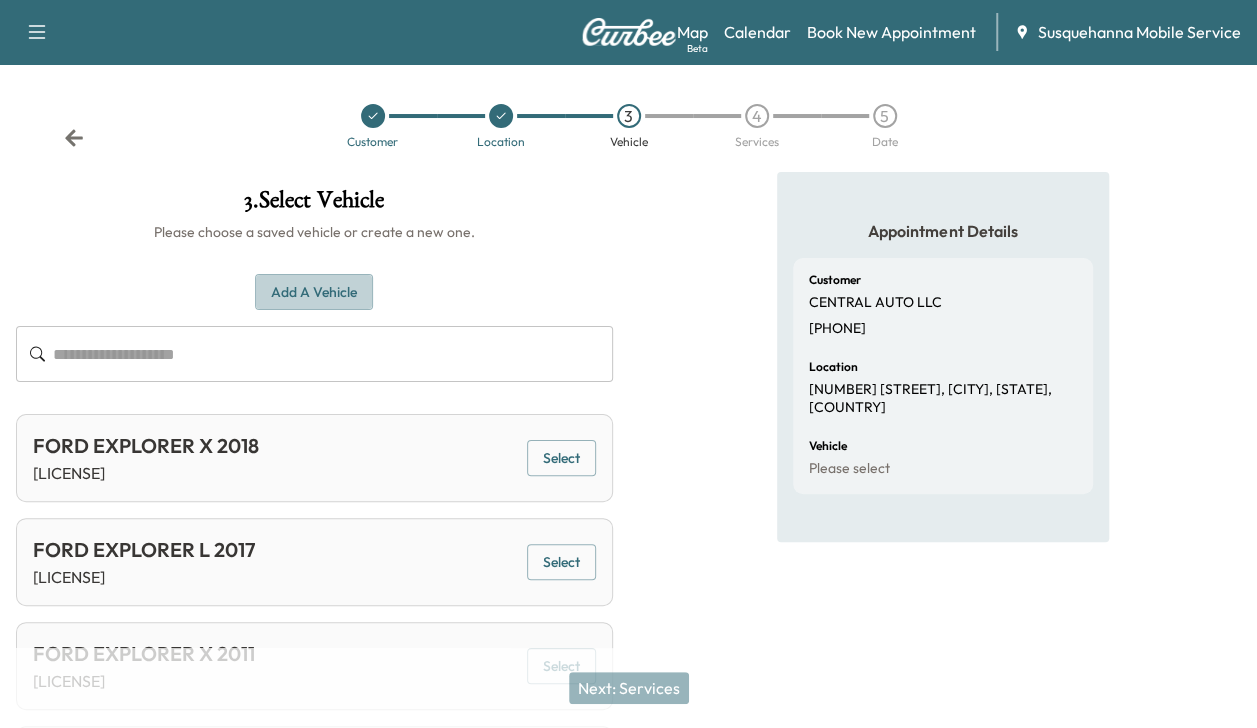 click on "Add a Vehicle" at bounding box center (314, 292) 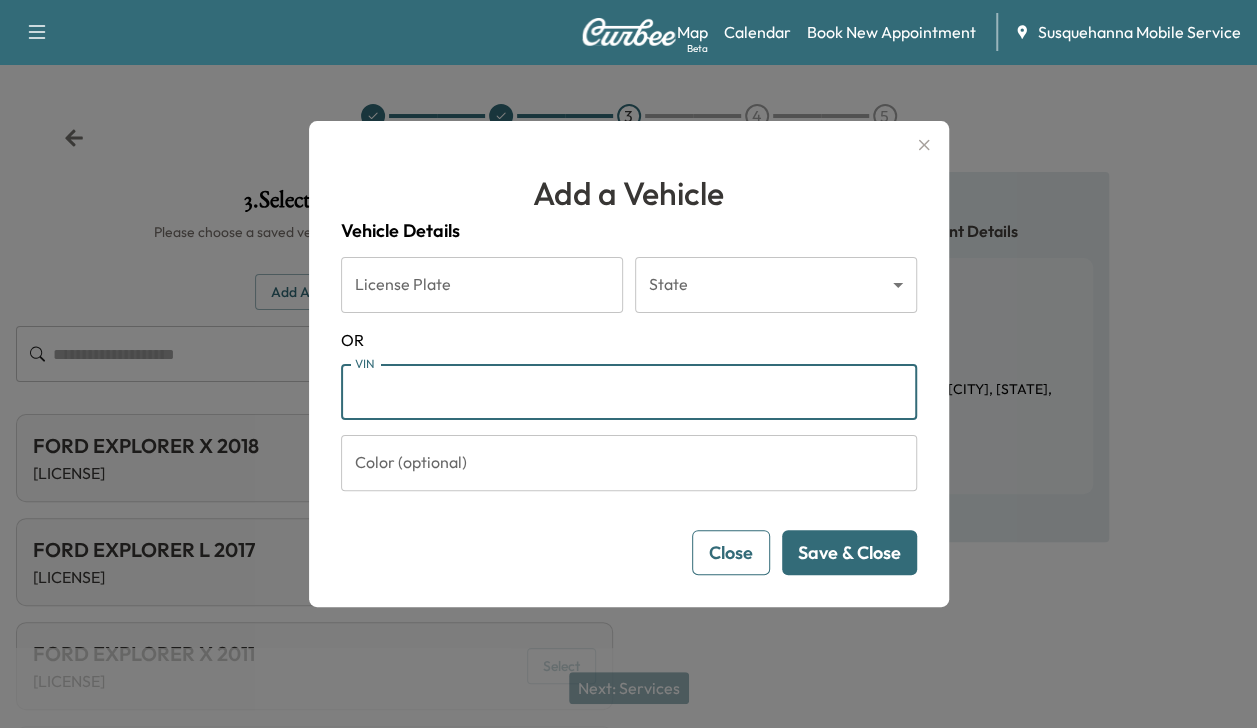 click on "VIN" at bounding box center [629, 392] 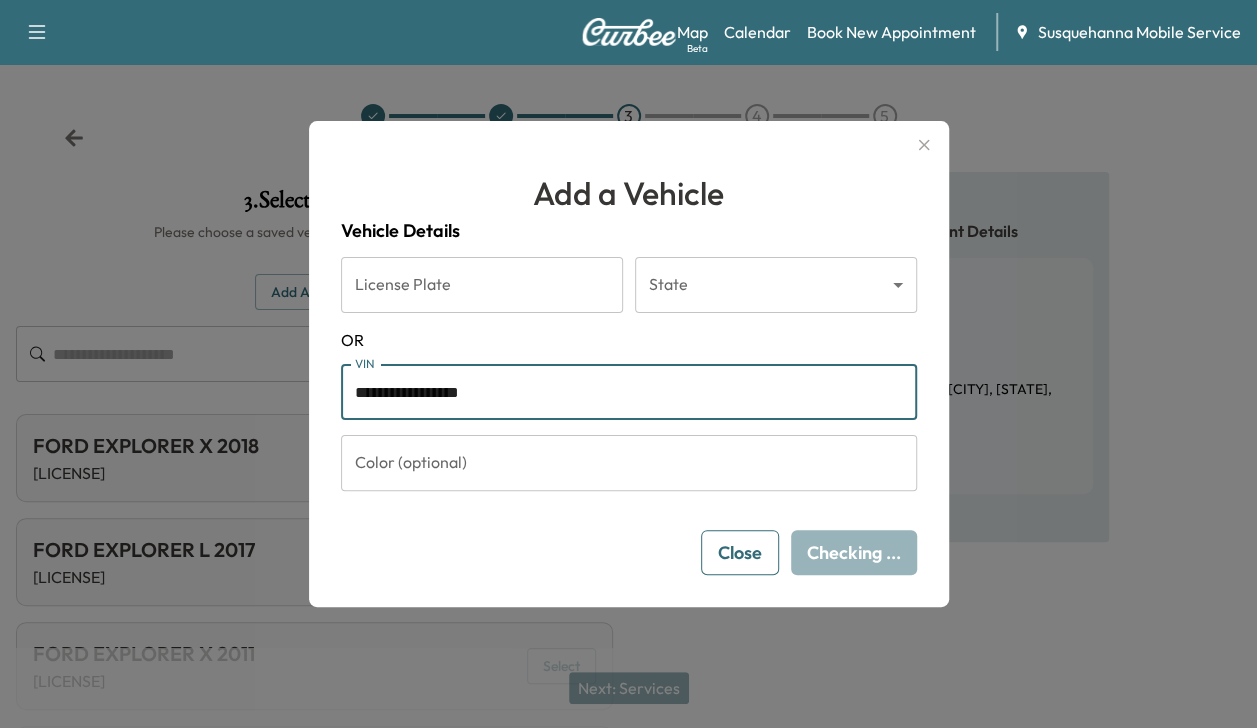 type on "**********" 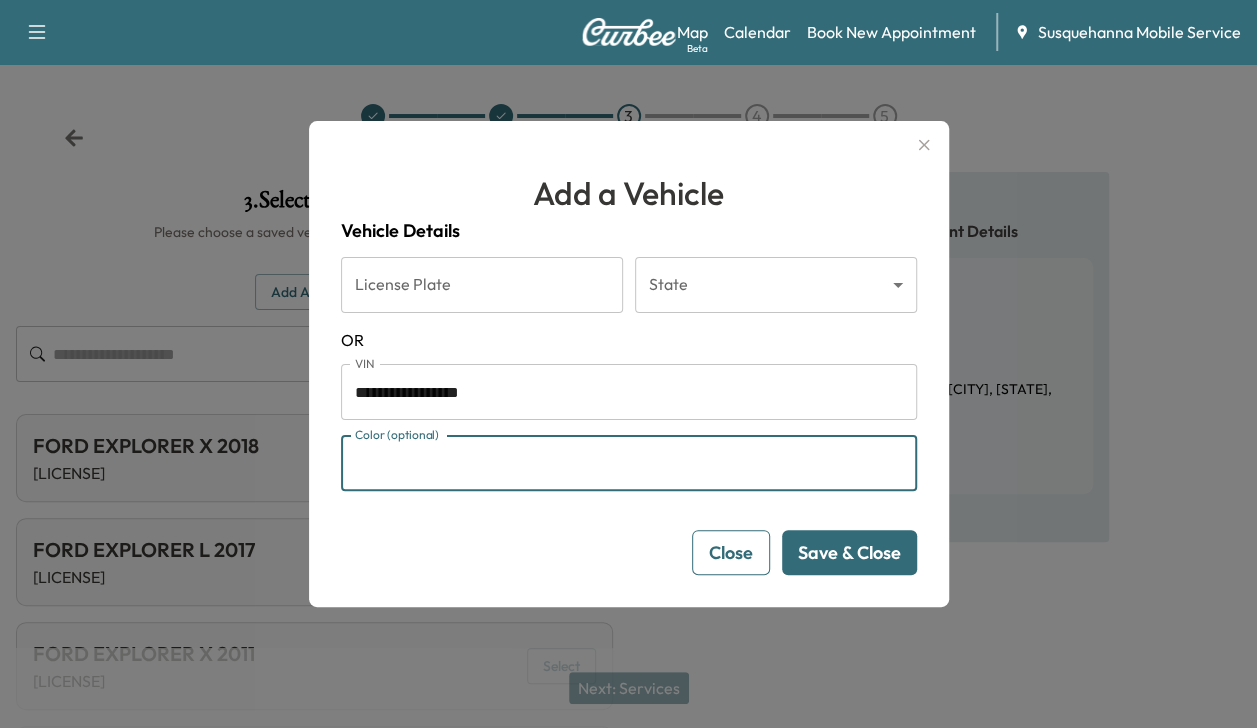 click on "Color (optional)" at bounding box center (629, 463) 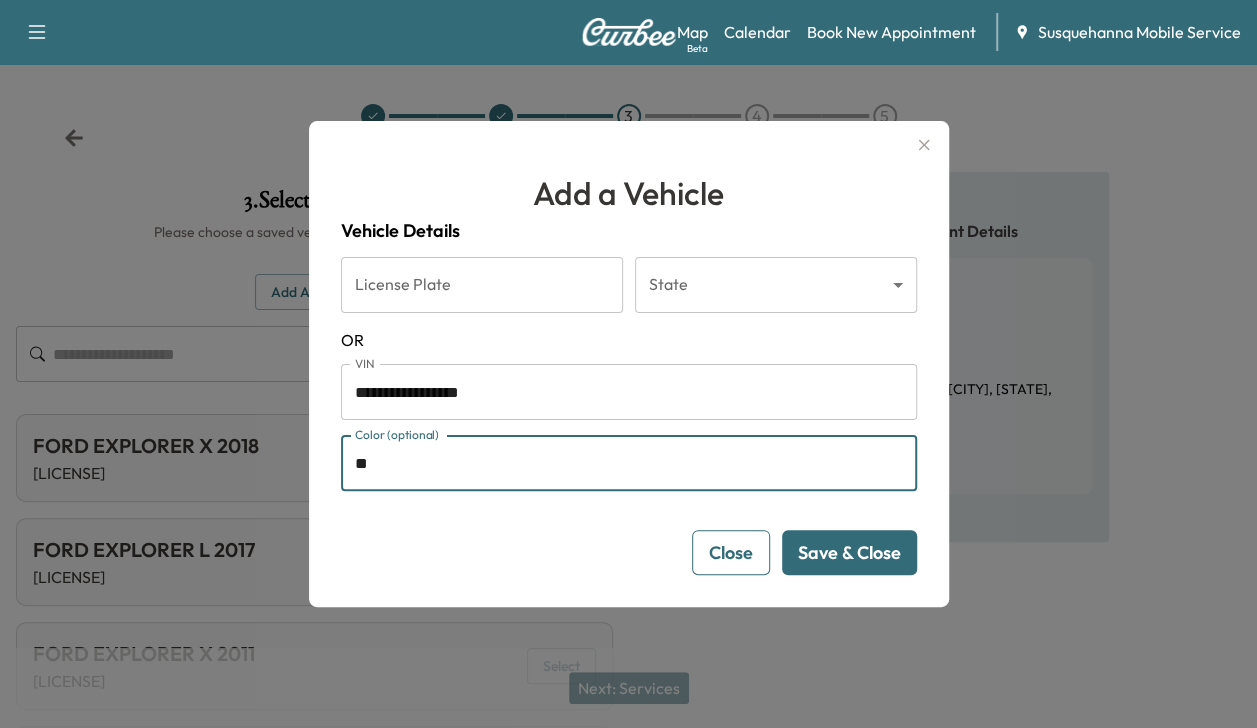 type on "****" 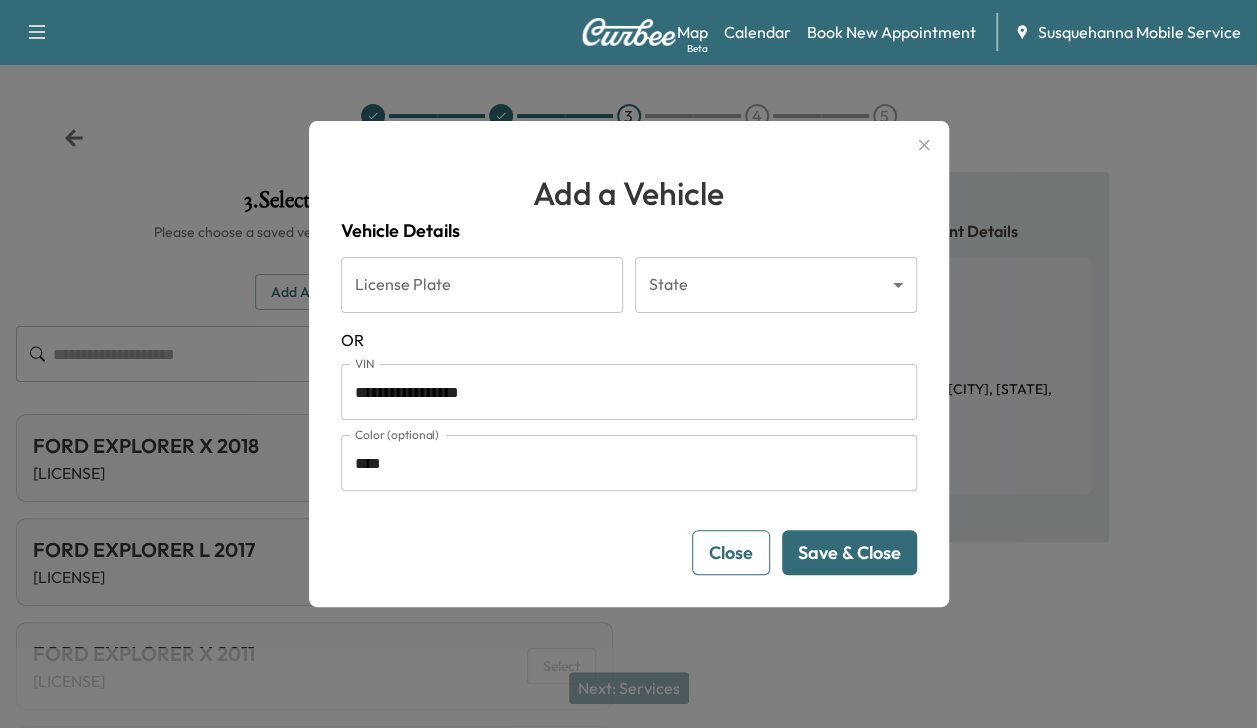 click on "Save & Close" at bounding box center (849, 552) 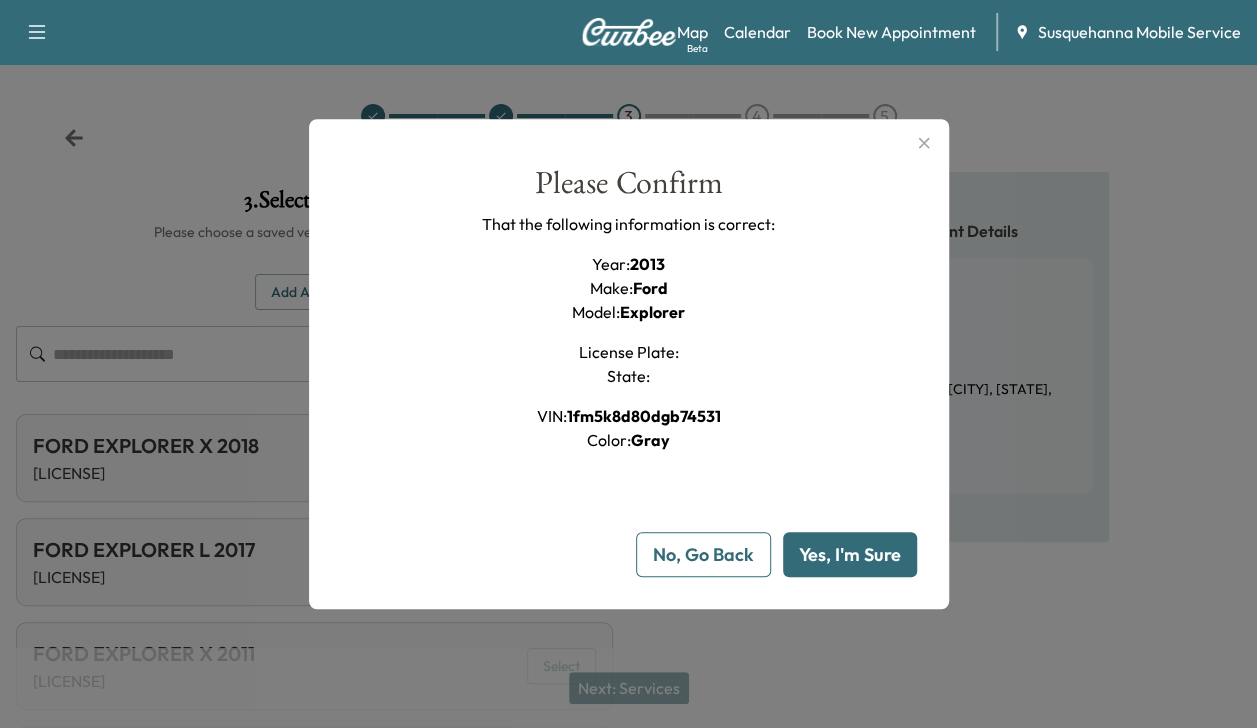 click on "Yes, I'm Sure" at bounding box center [850, 554] 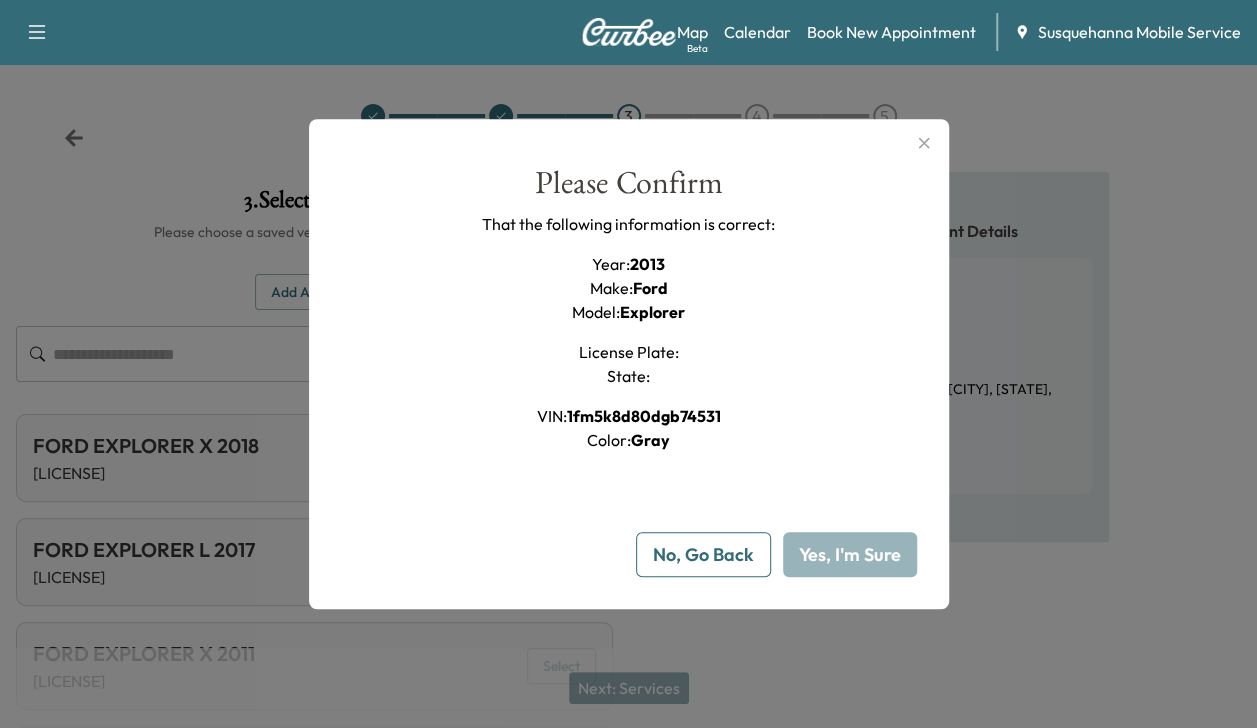 type 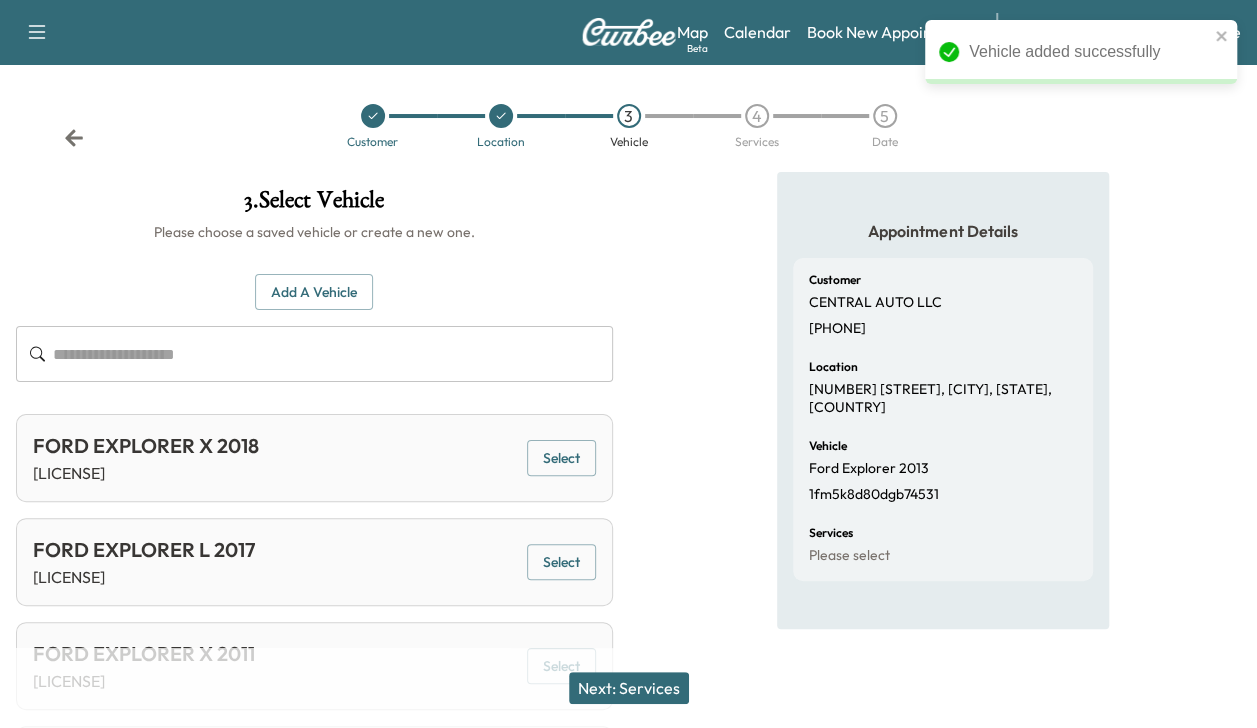click on "Next: Services" at bounding box center [629, 688] 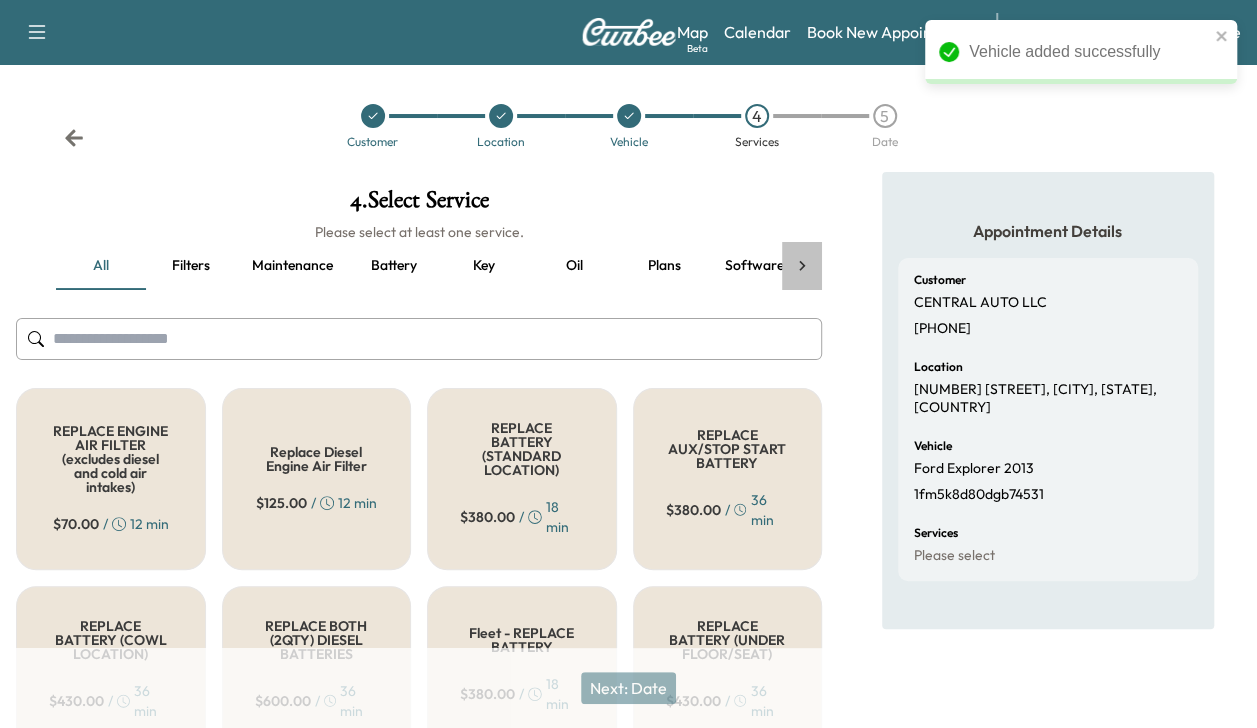 click 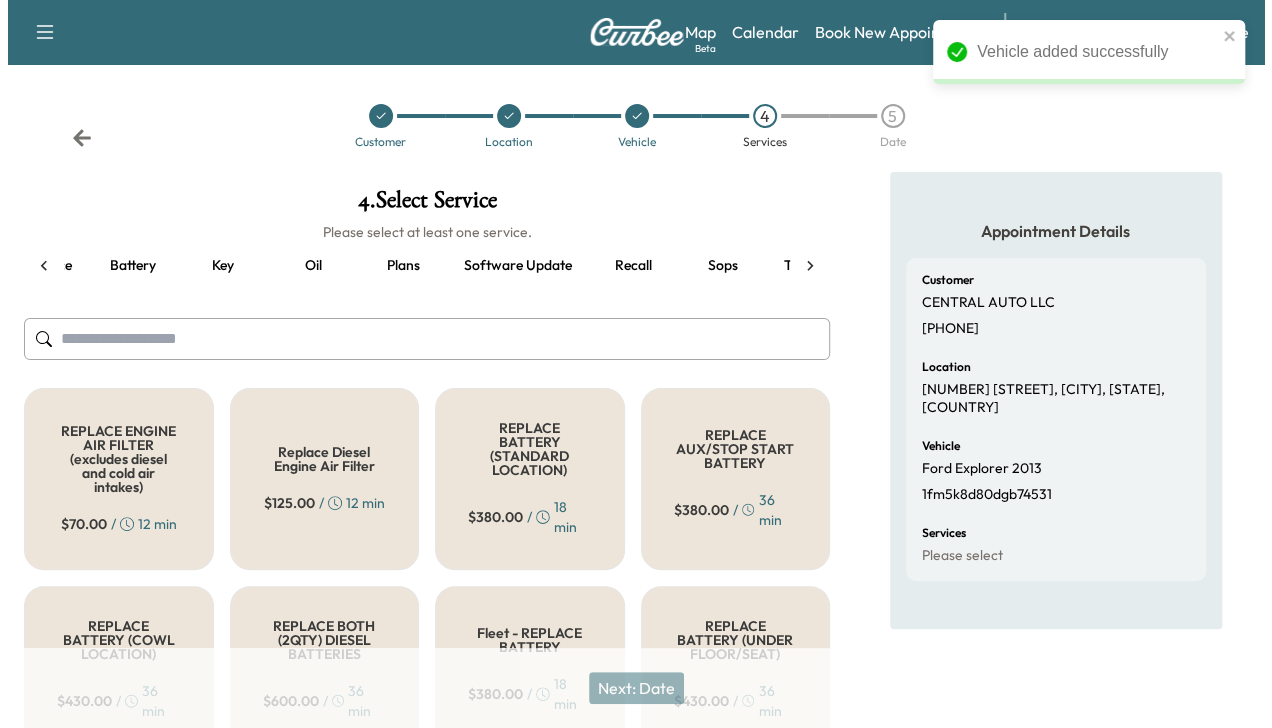 scroll, scrollTop: 0, scrollLeft: 344, axis: horizontal 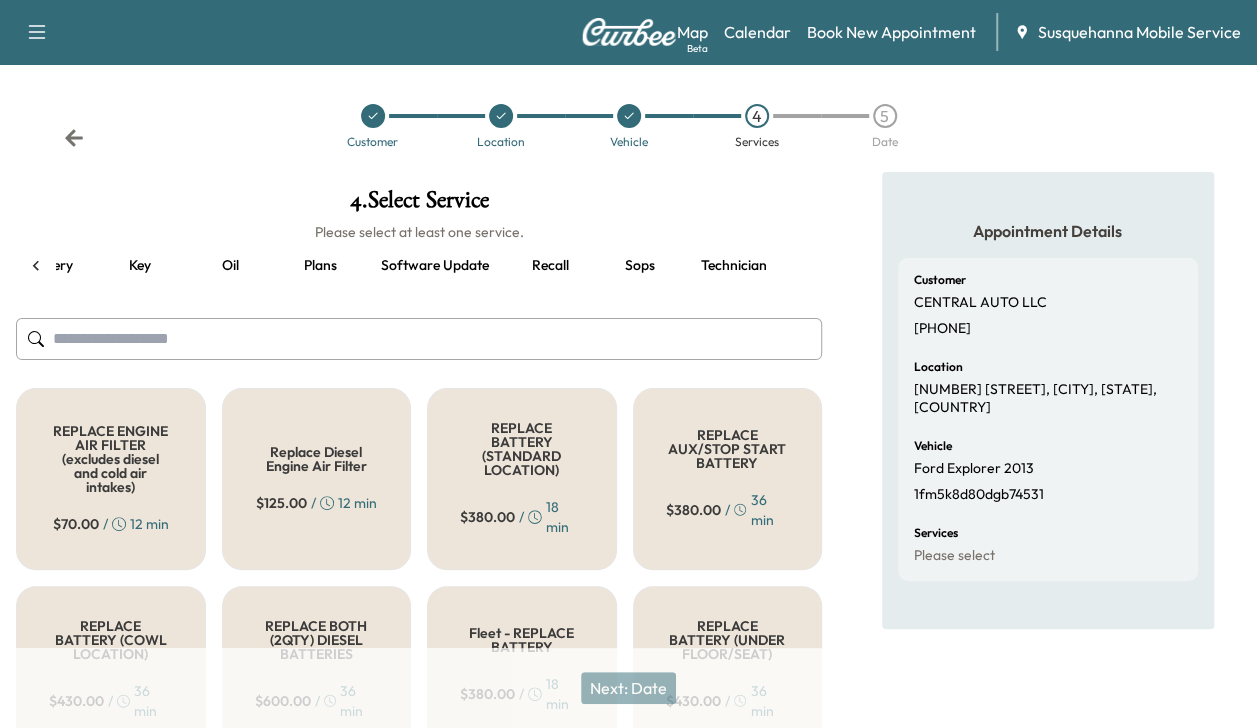 click on "Recall" at bounding box center [550, 266] 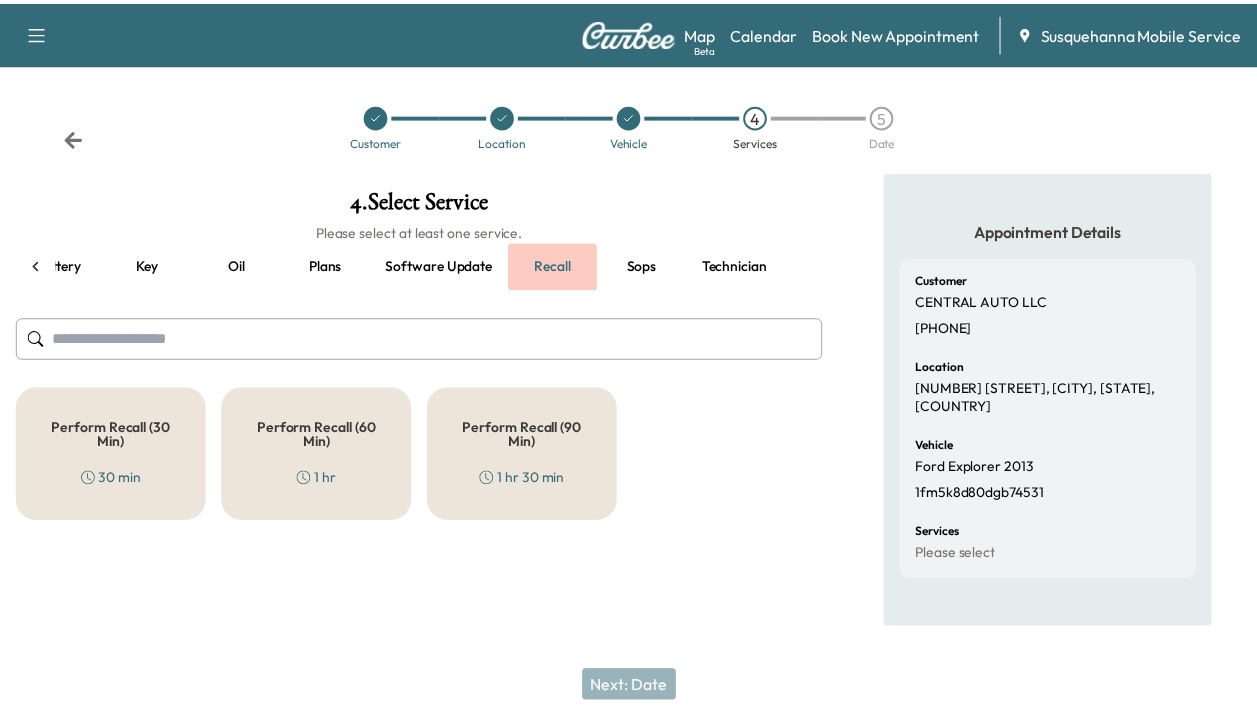 scroll, scrollTop: 0, scrollLeft: 334, axis: horizontal 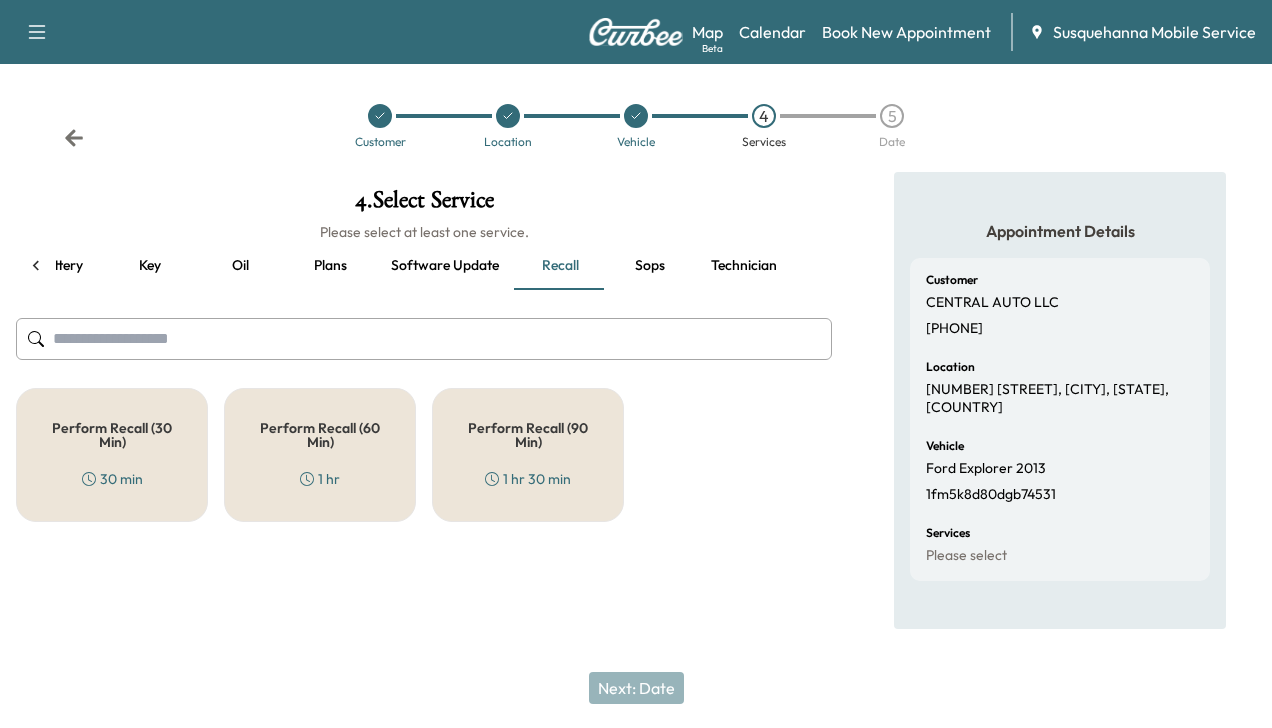 click on "Perform Recall ([NUMBER] Min) [NUMBER] hr" at bounding box center (320, 455) 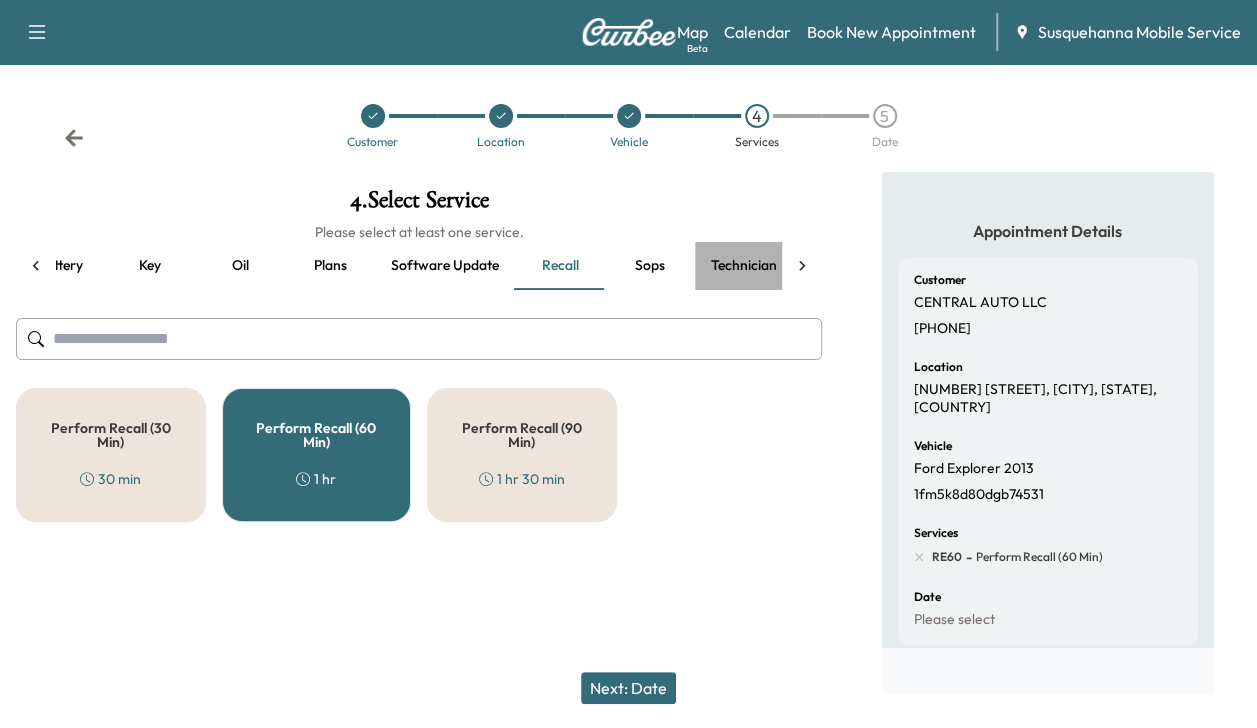 click on "Technician" at bounding box center (744, 266) 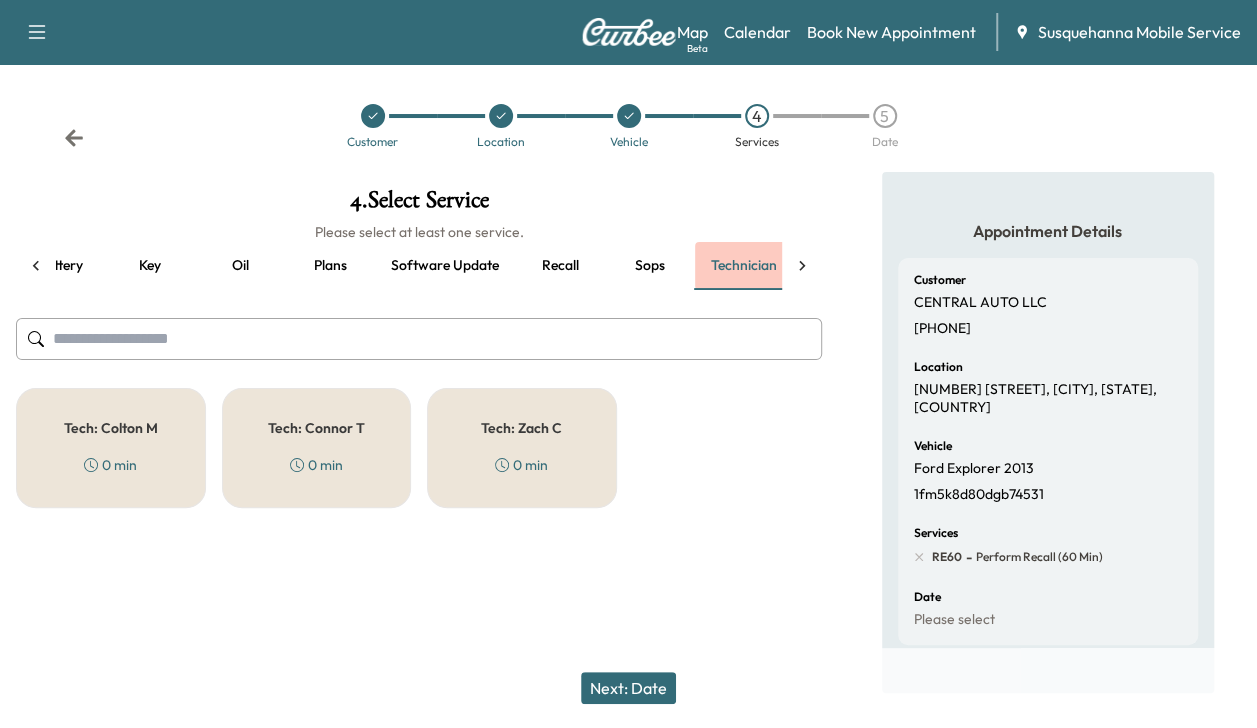 scroll, scrollTop: 0, scrollLeft: 344, axis: horizontal 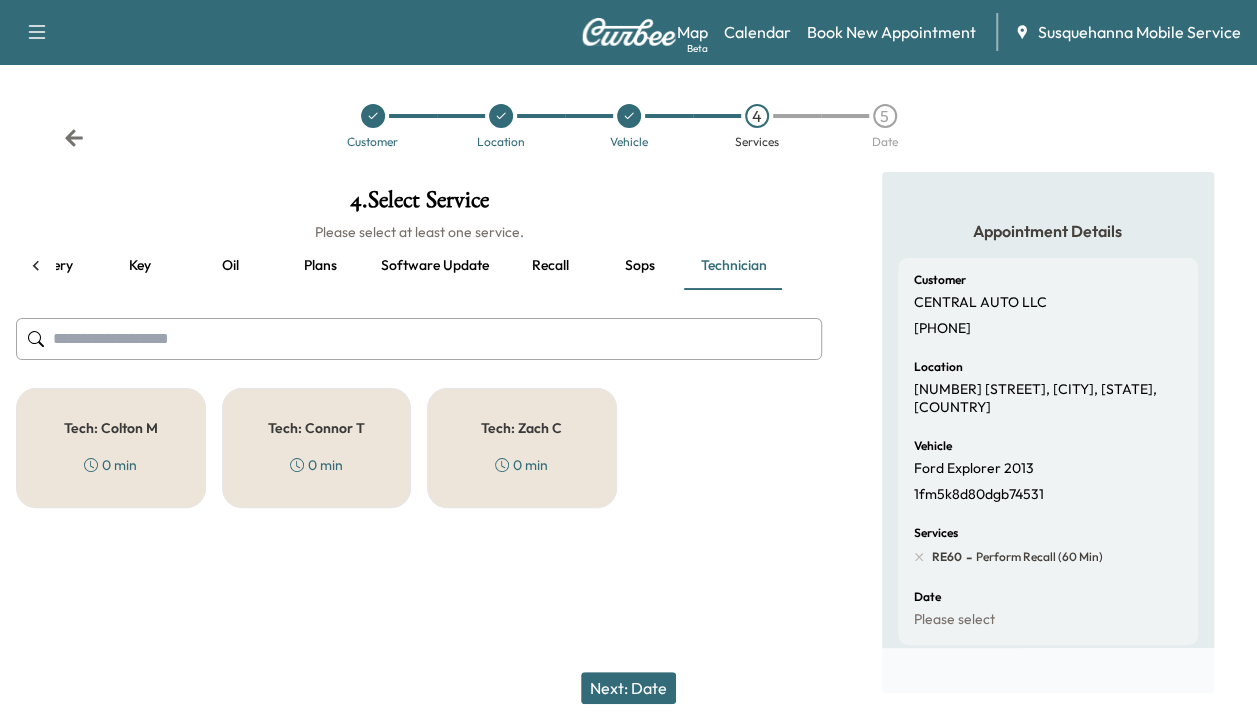 click on "Tech: Colton M" at bounding box center (111, 428) 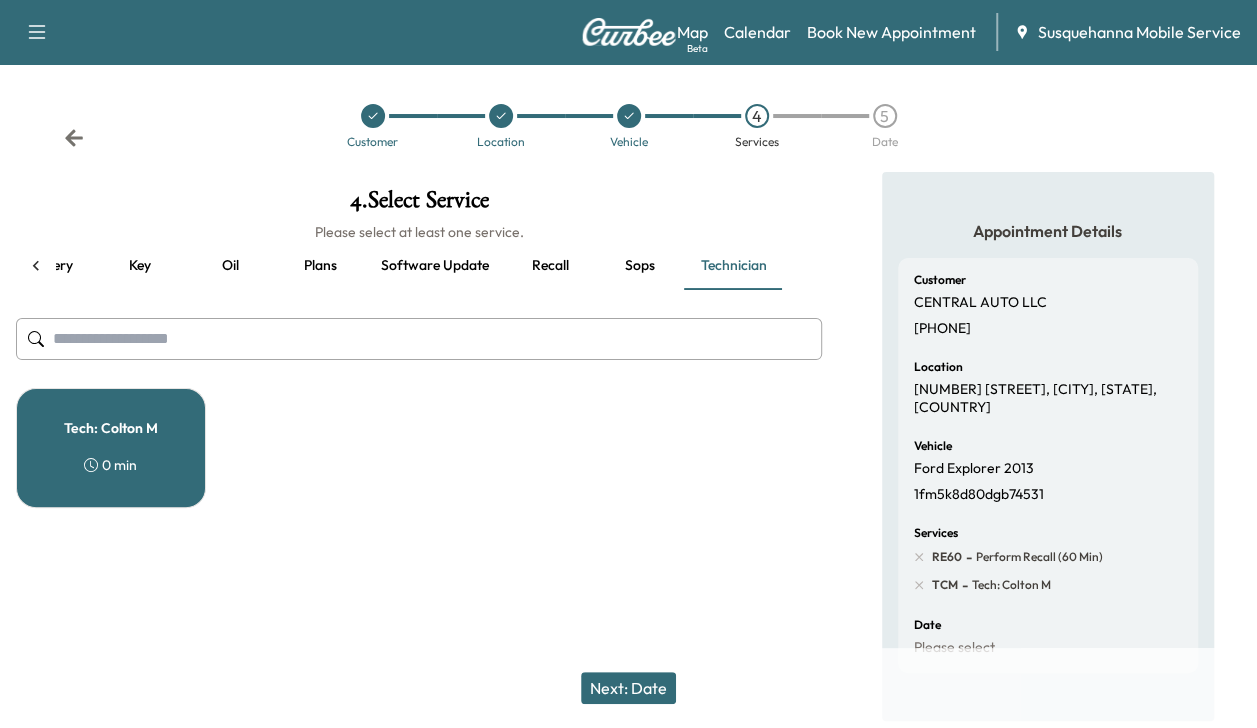 click on "Next: Date" at bounding box center (628, 688) 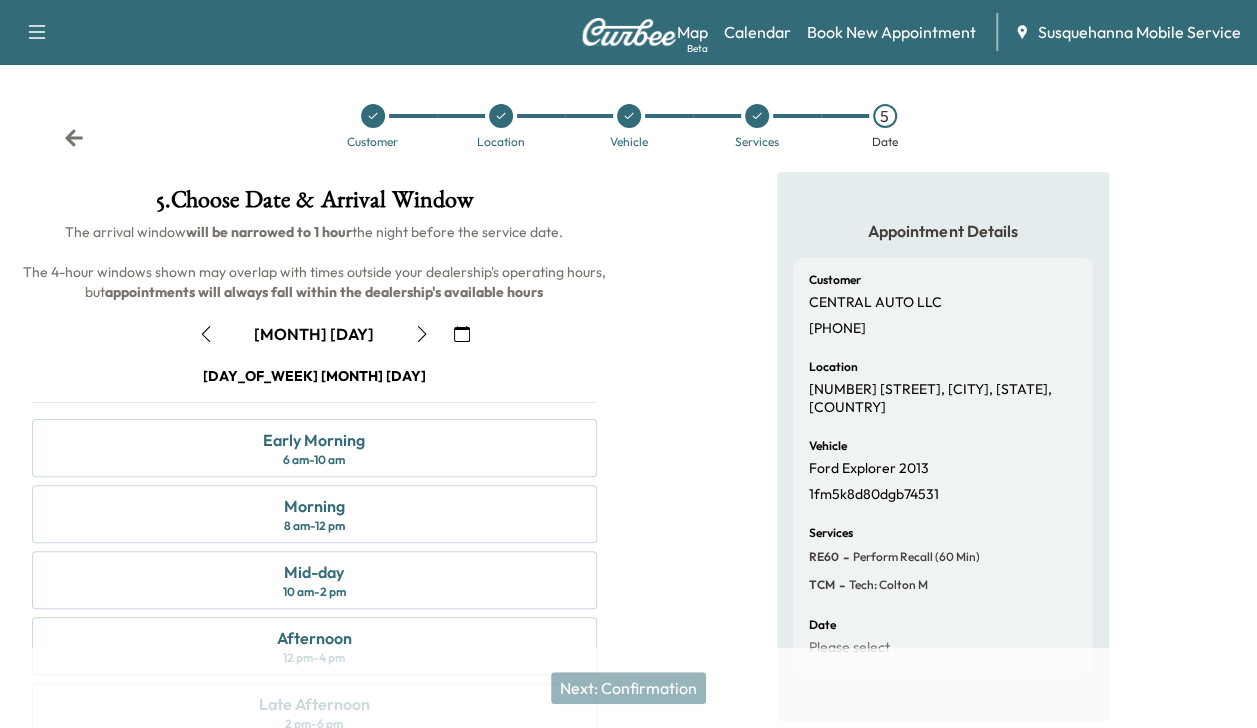 click 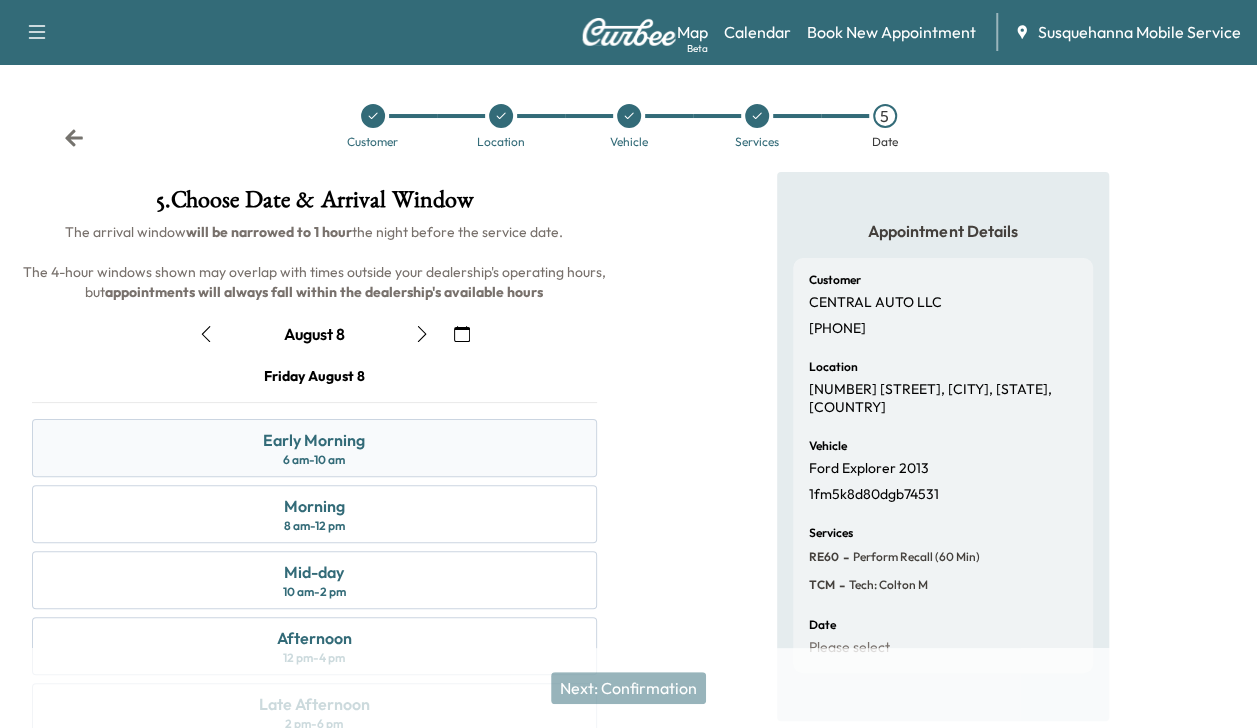 click on "Early Morning 6 am  -  10 am" at bounding box center (314, 448) 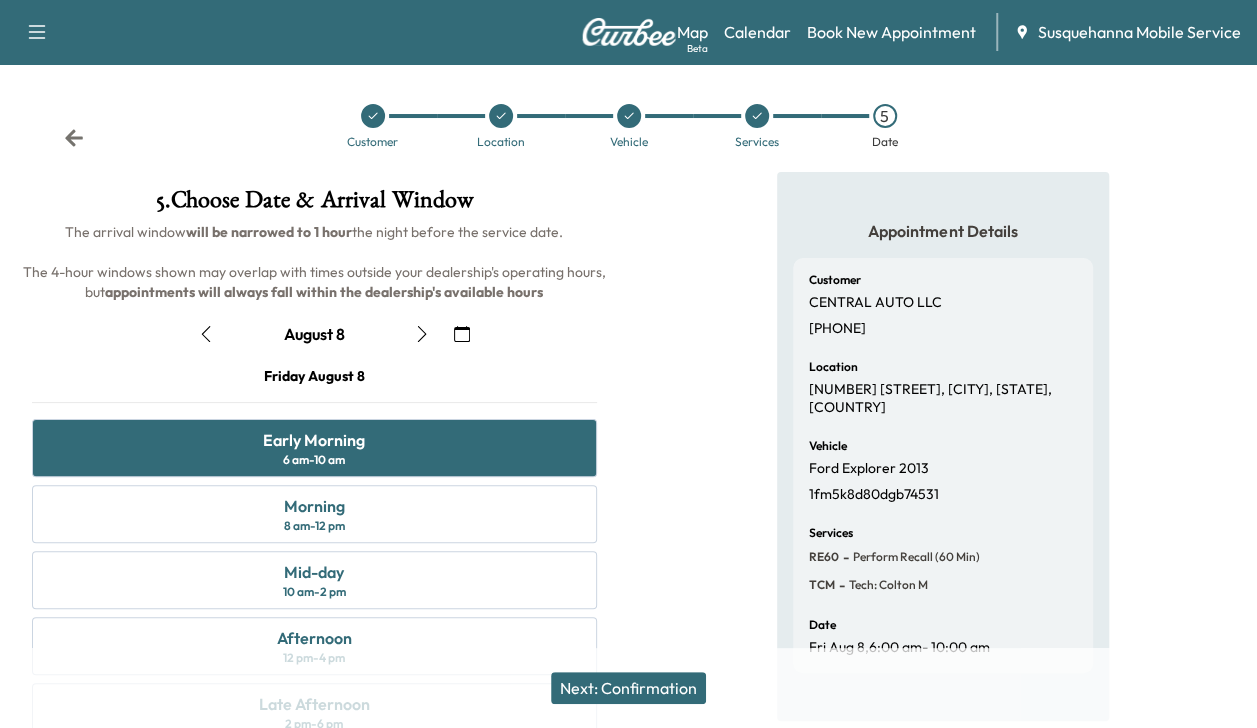 click on "Next: Confirmation" at bounding box center [628, 688] 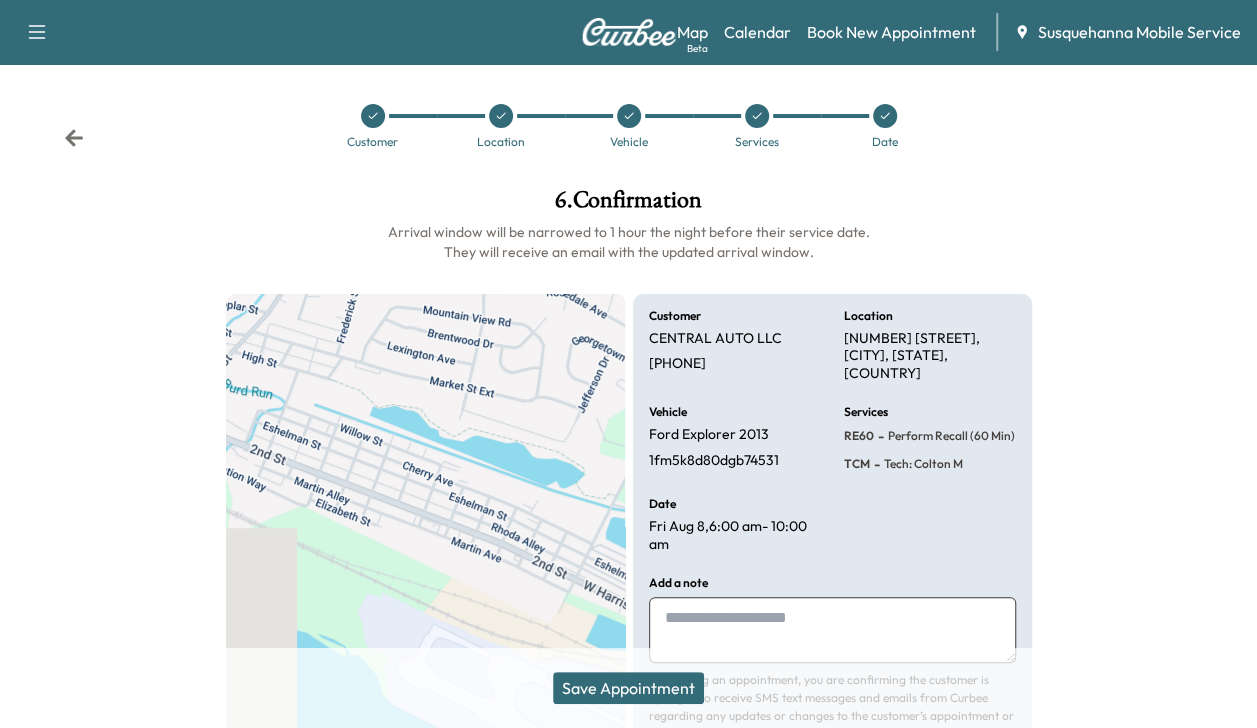 click on "Save Appointment" at bounding box center (628, 688) 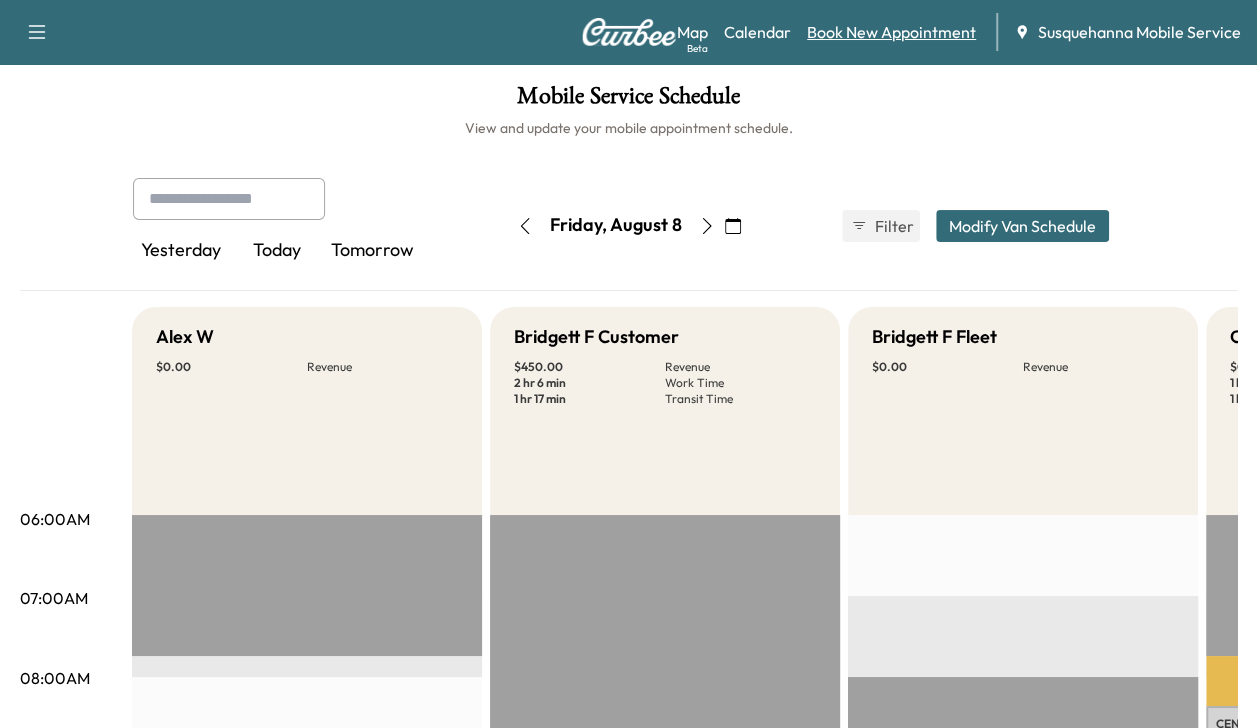 click on "Book New Appointment" at bounding box center [891, 32] 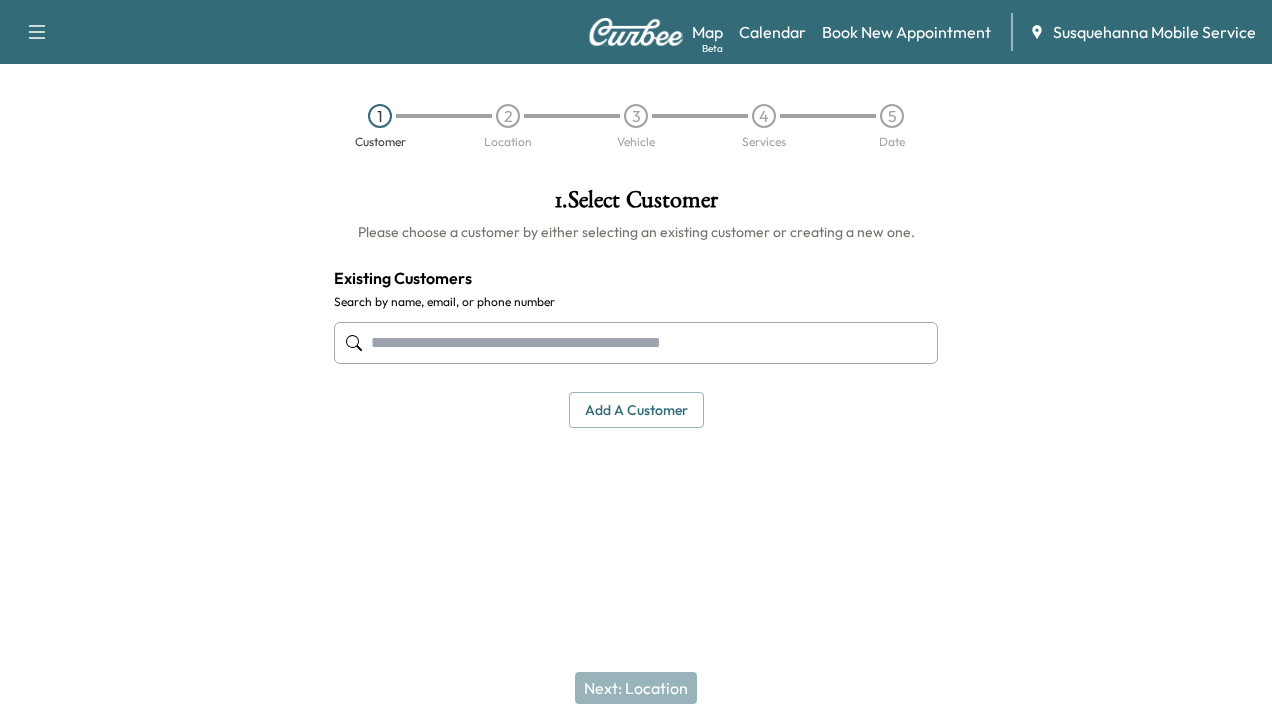 click at bounding box center [636, 343] 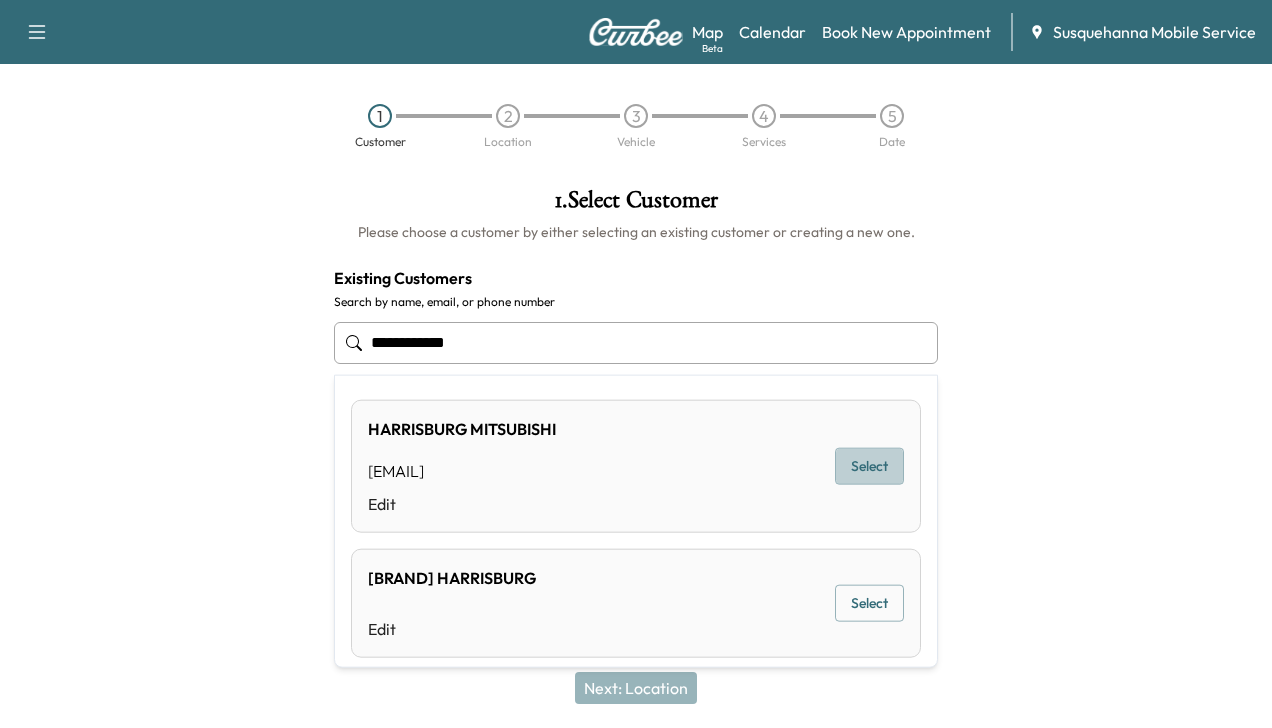 click on "Select" at bounding box center [869, 466] 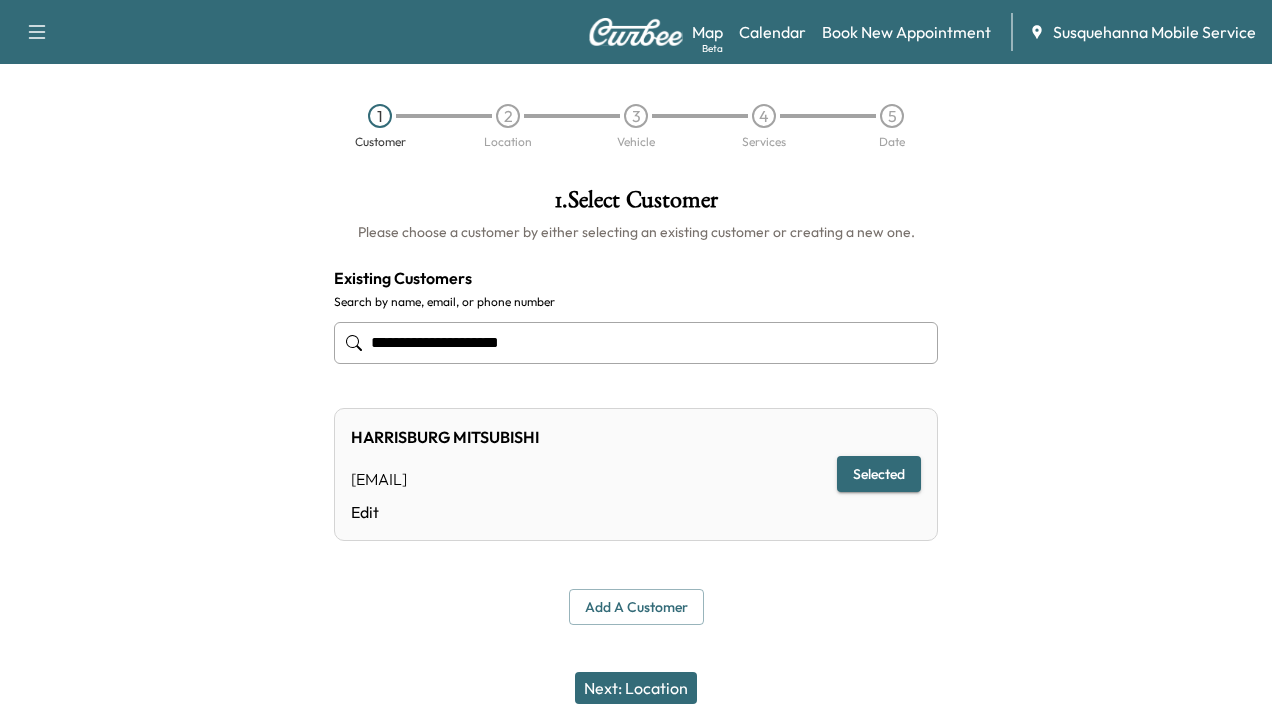 type on "**********" 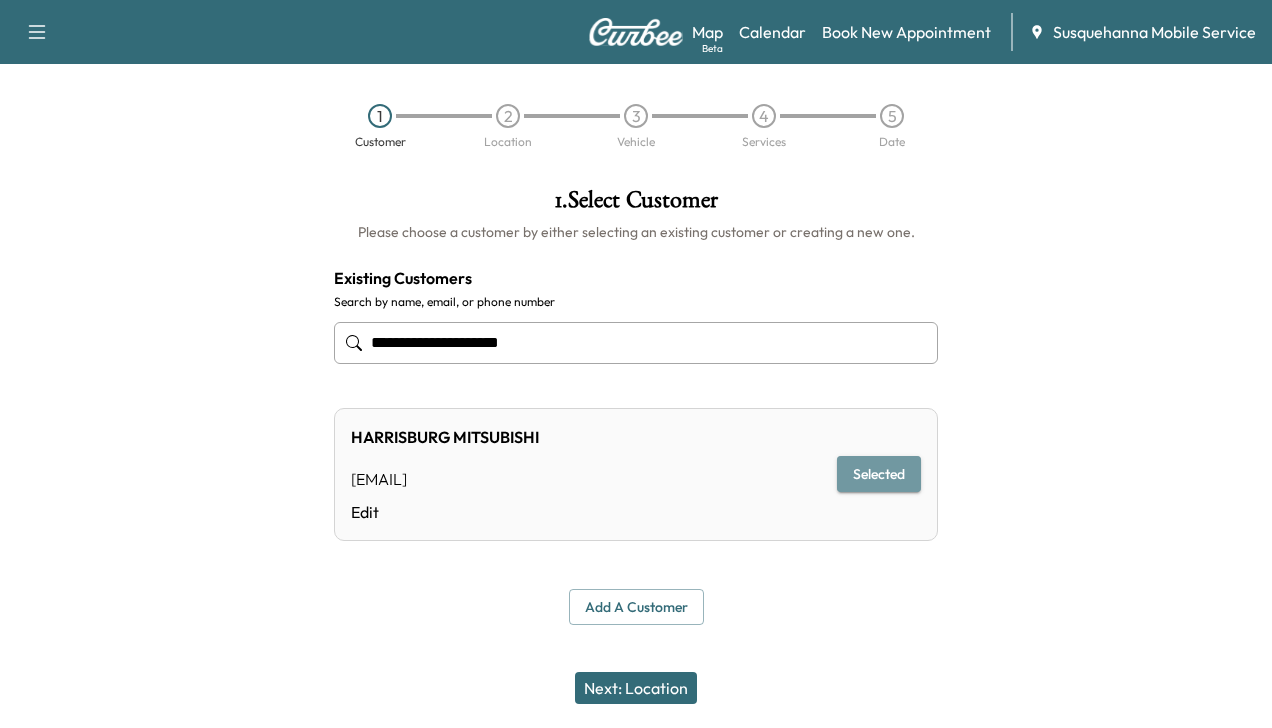 click on "Selected" at bounding box center (879, 474) 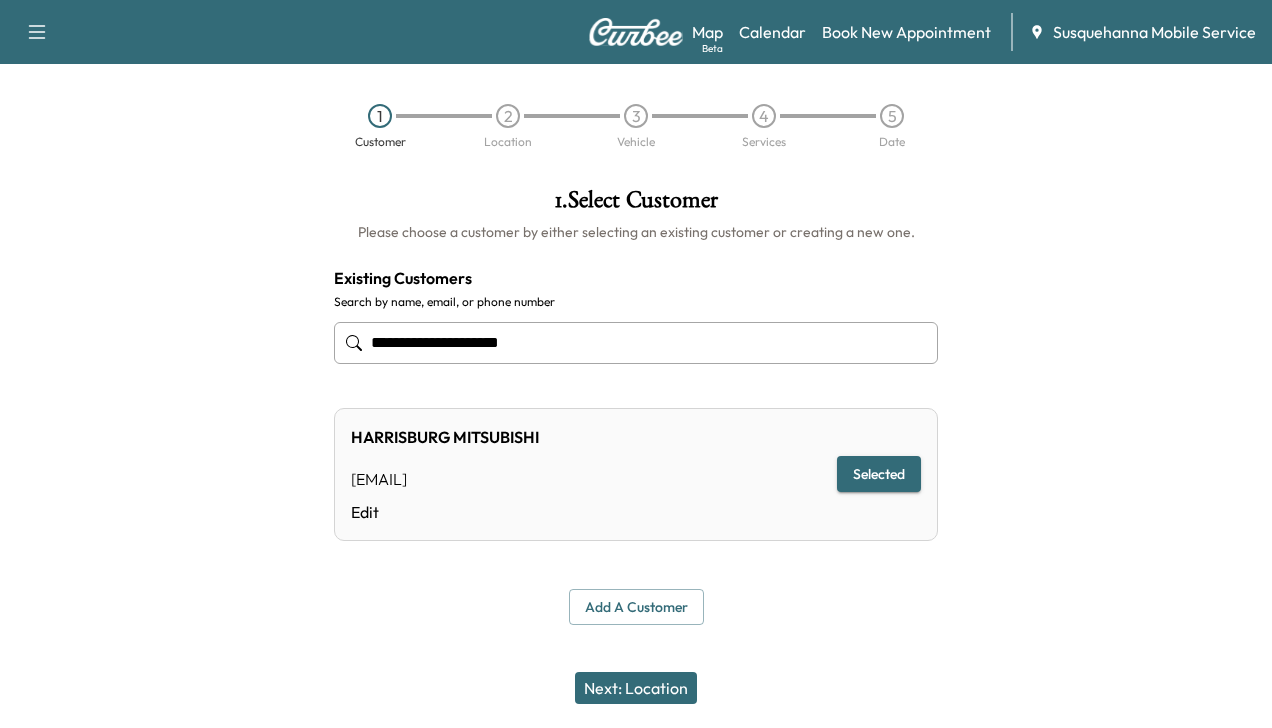 click on "Next: Location" at bounding box center [636, 688] 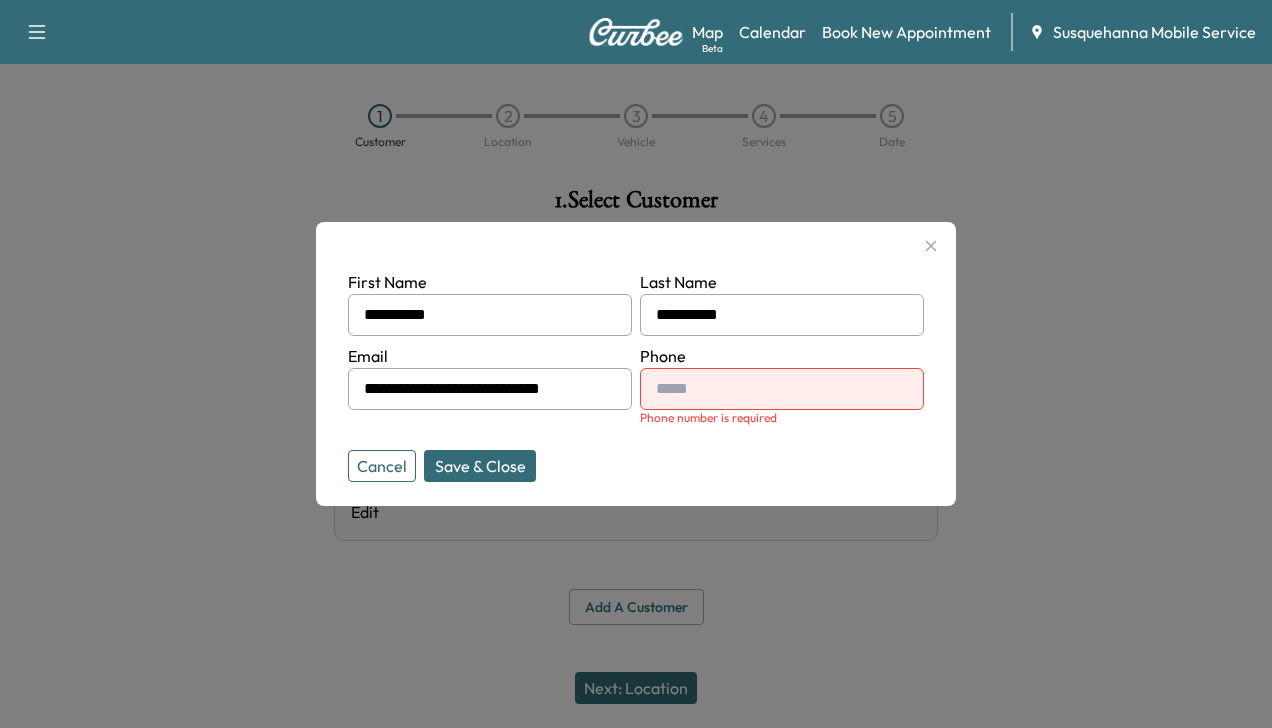 click at bounding box center [782, 389] 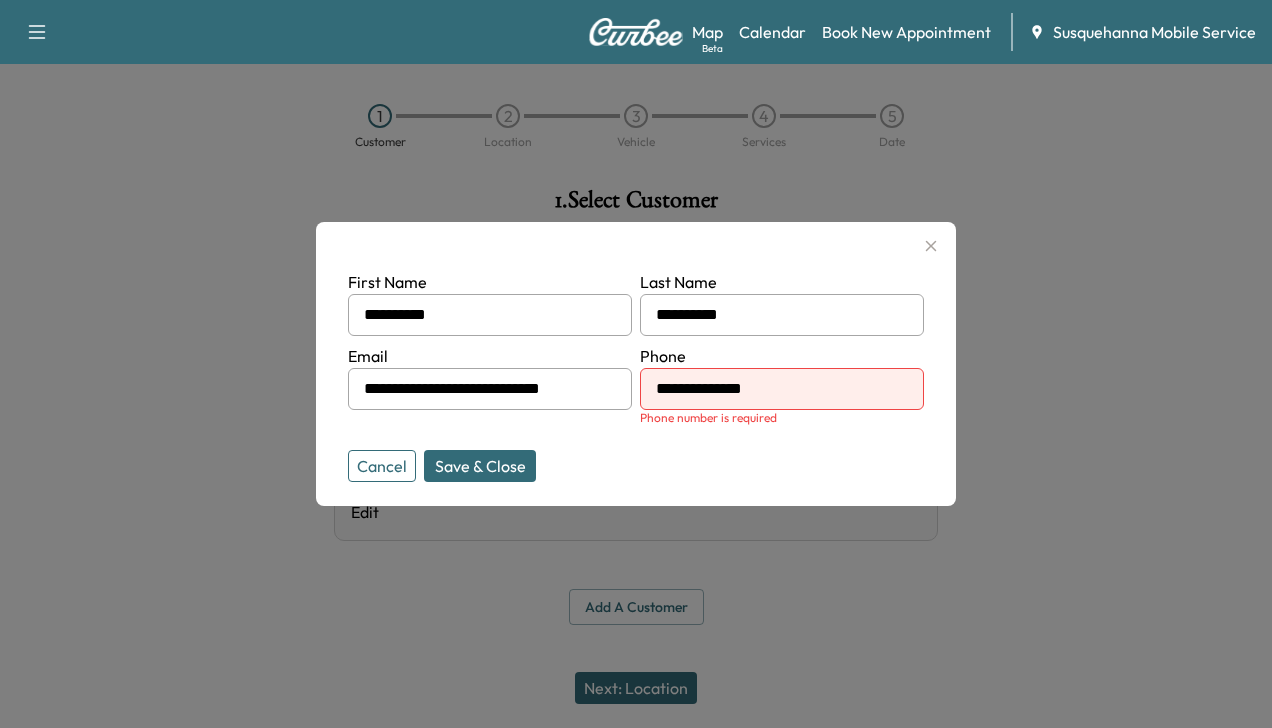 click on "Save & Close" at bounding box center (480, 466) 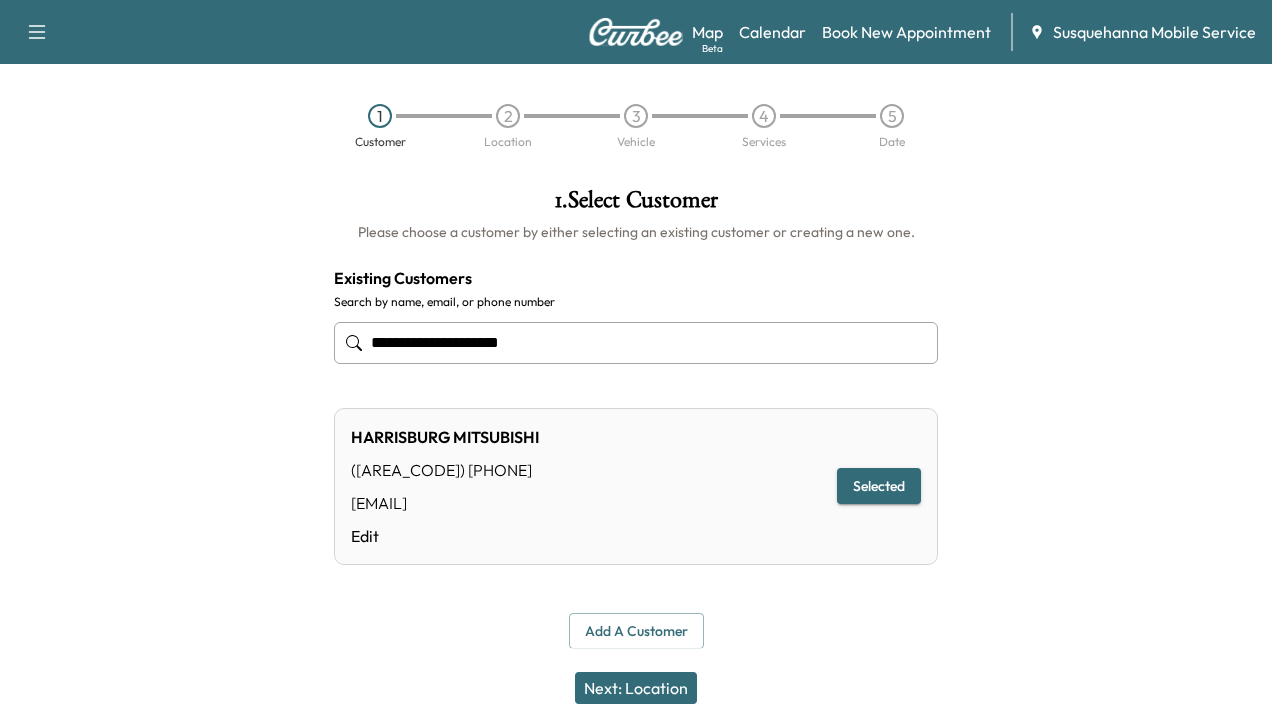 click on "Next: Location" at bounding box center (636, 688) 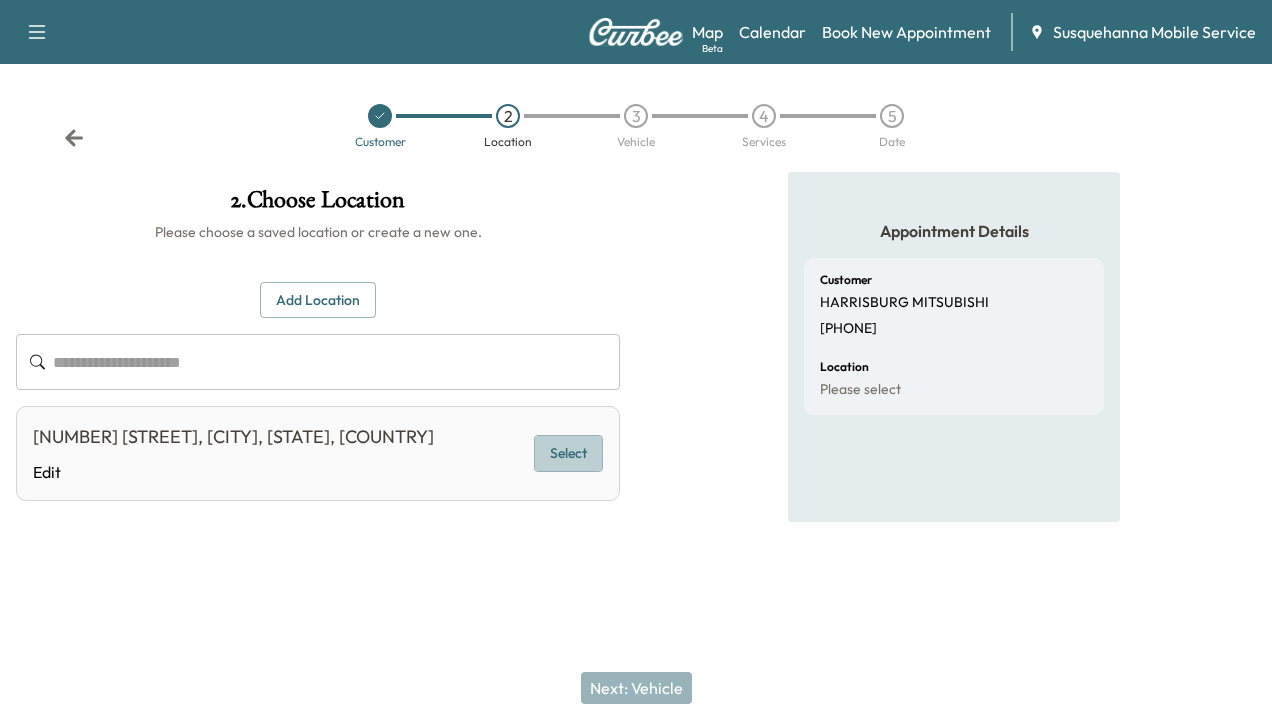 click on "Select" at bounding box center [568, 453] 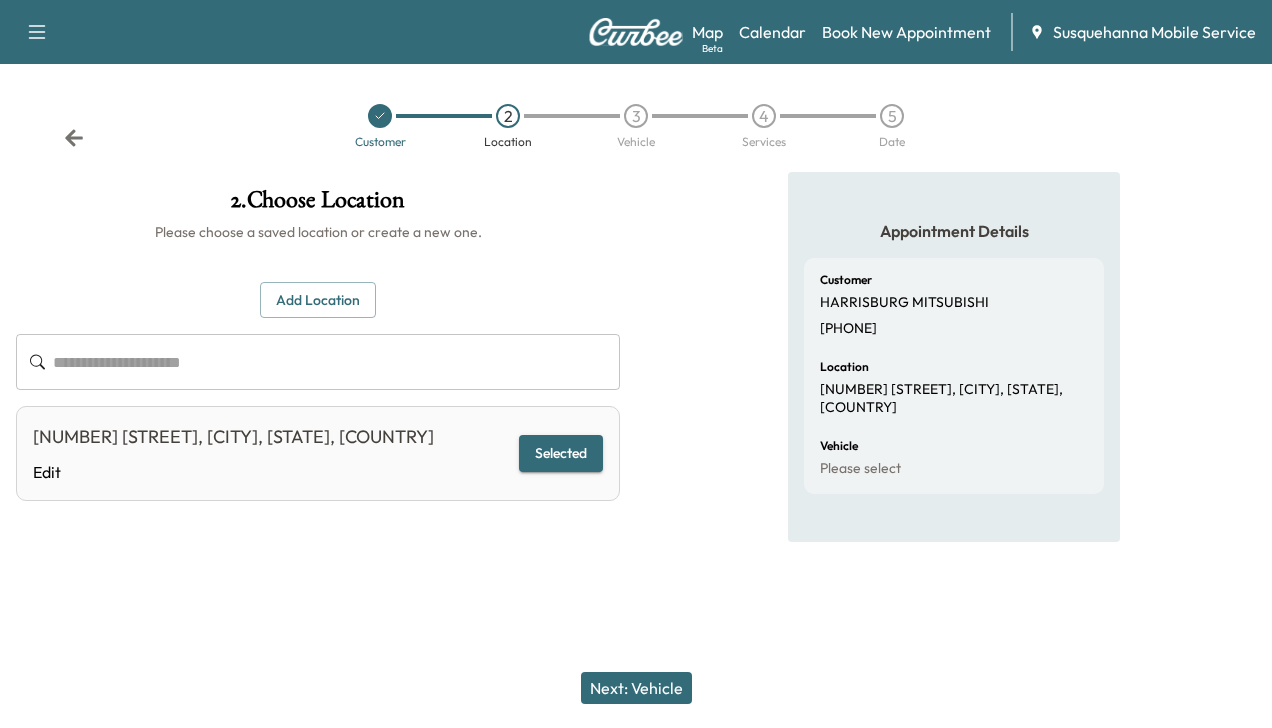 click on "Next: Vehicle" at bounding box center (636, 688) 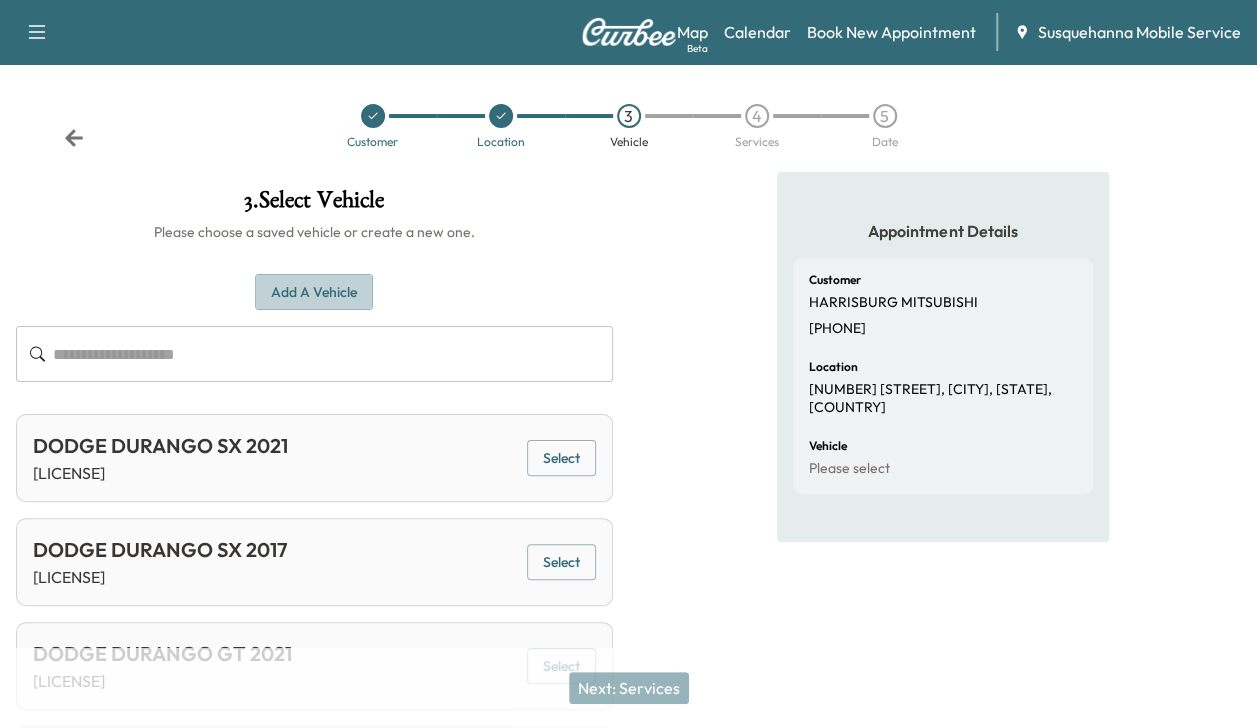 click on "Add a Vehicle" at bounding box center (314, 292) 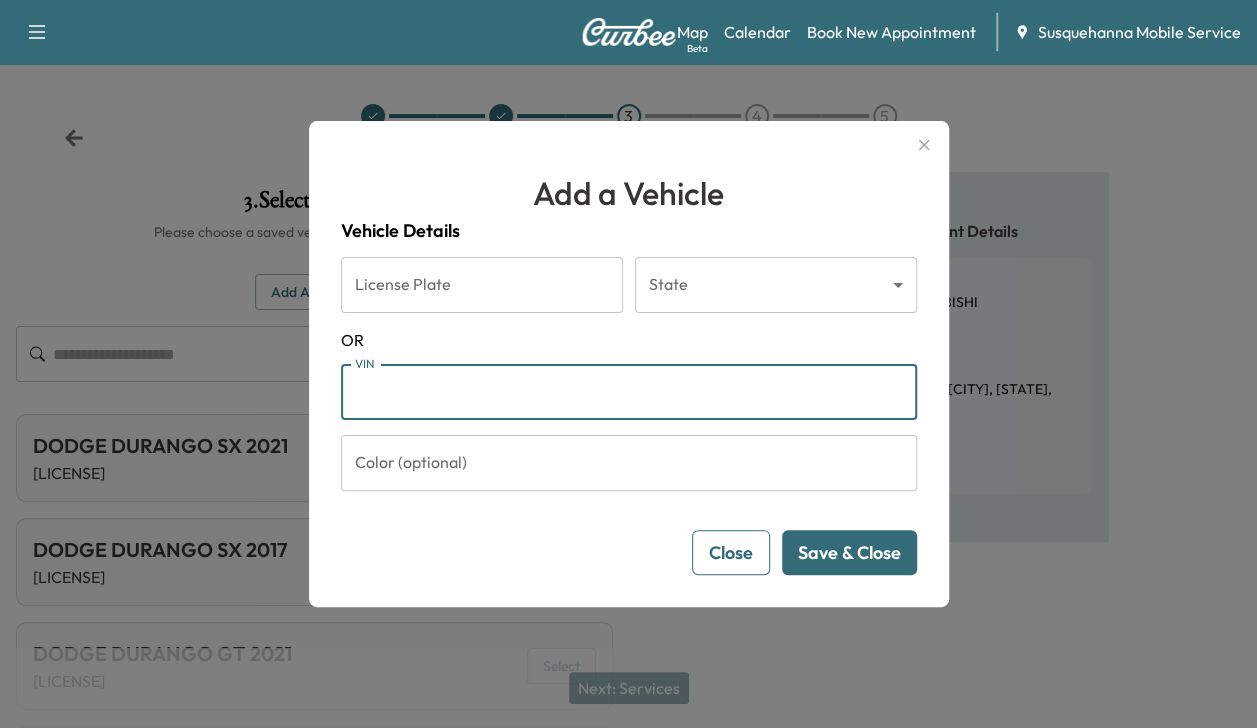 click on "VIN" at bounding box center (629, 392) 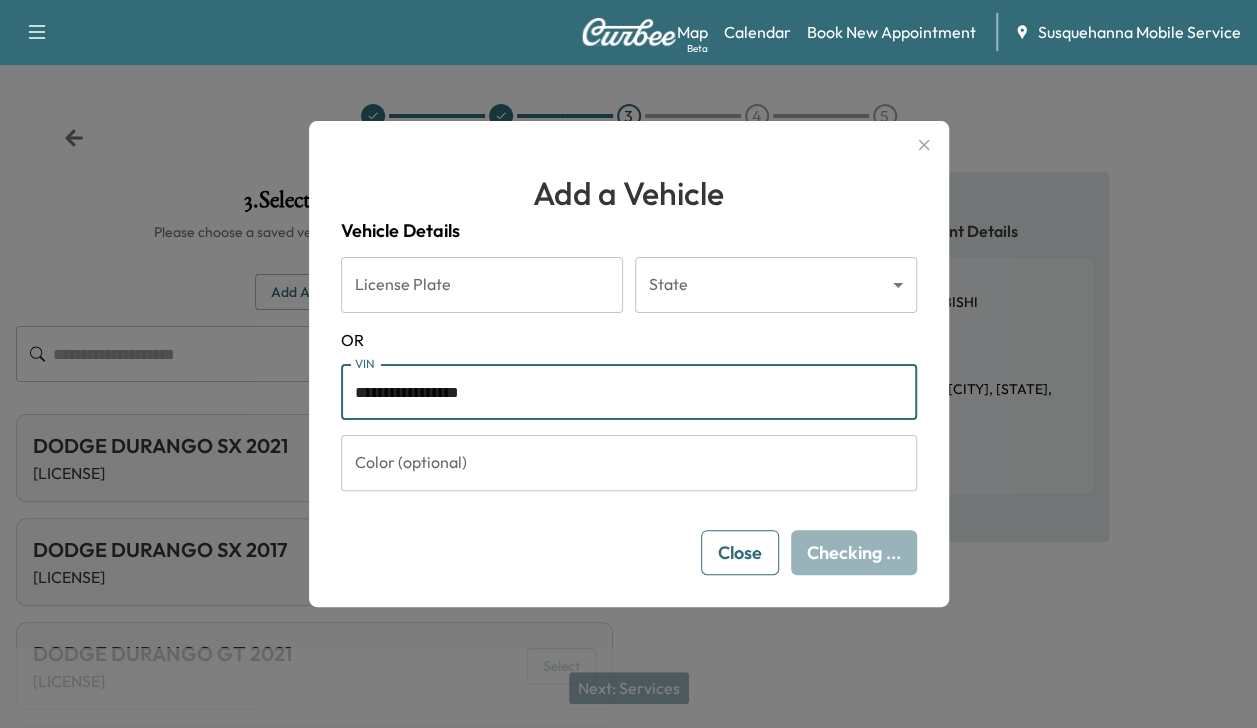 type on "**********" 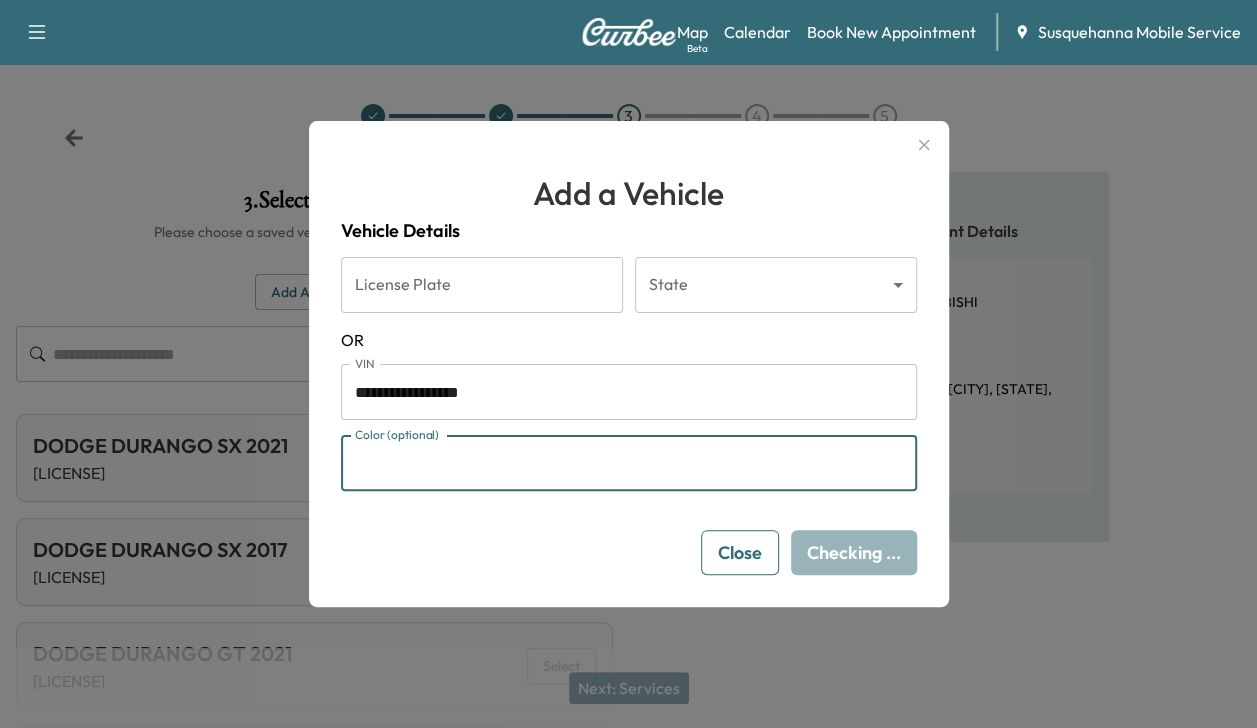 click on "Color (optional)" at bounding box center [629, 463] 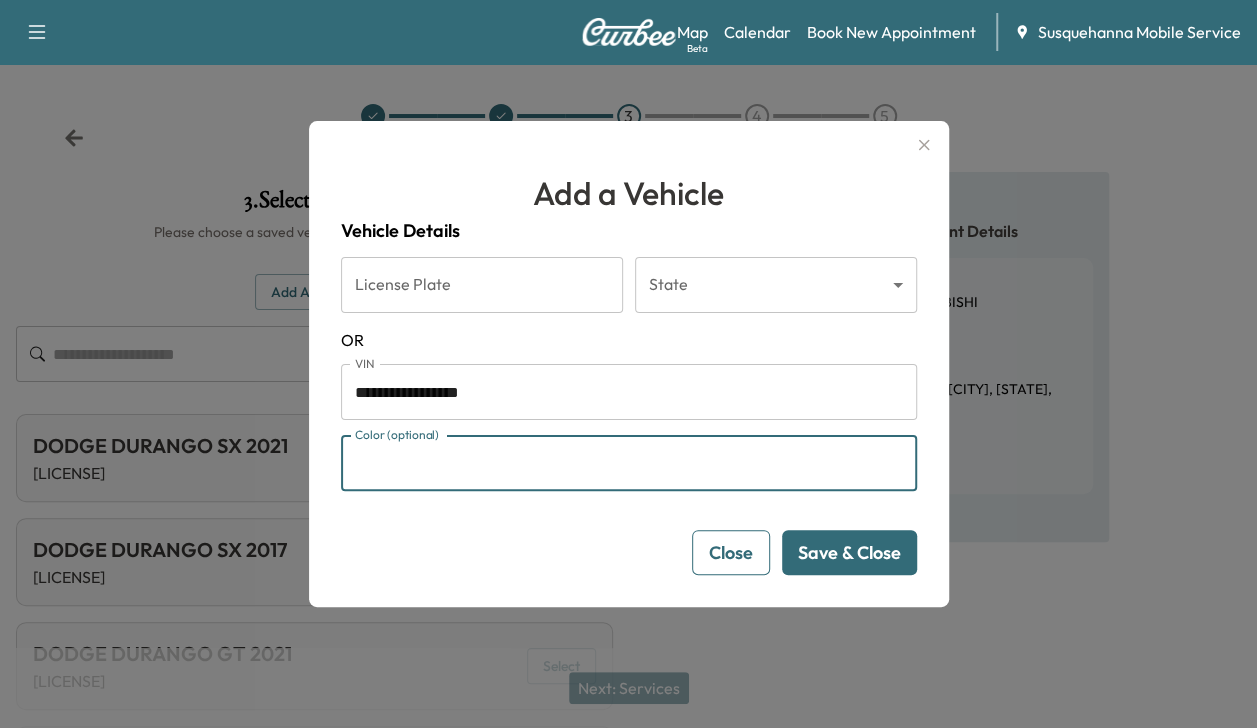type on "****" 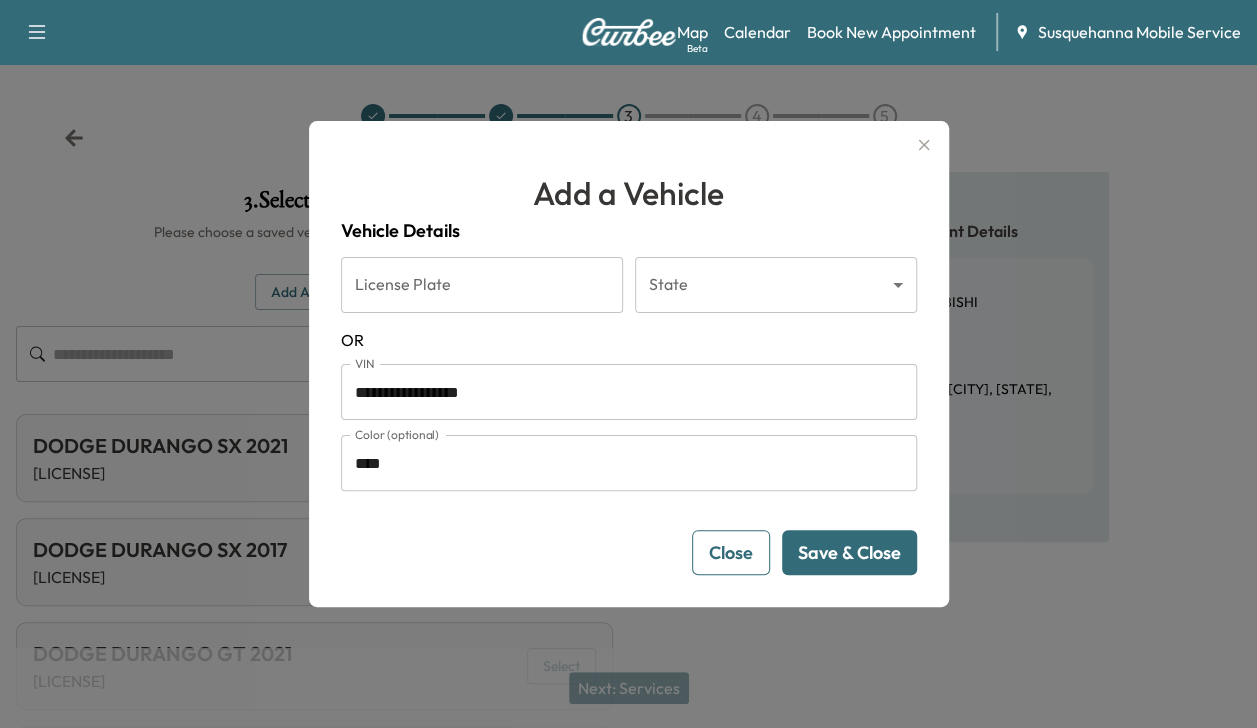 click on "Save & Close" at bounding box center (849, 552) 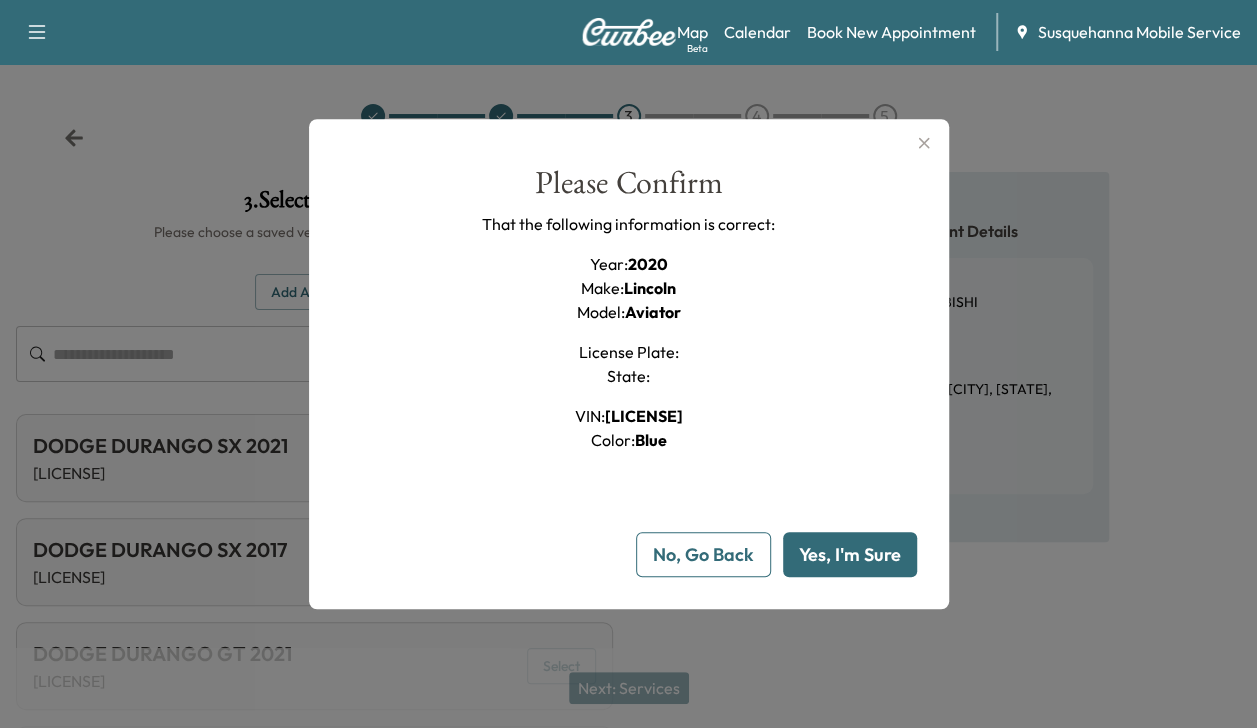 click on "Yes, I'm Sure" at bounding box center [850, 554] 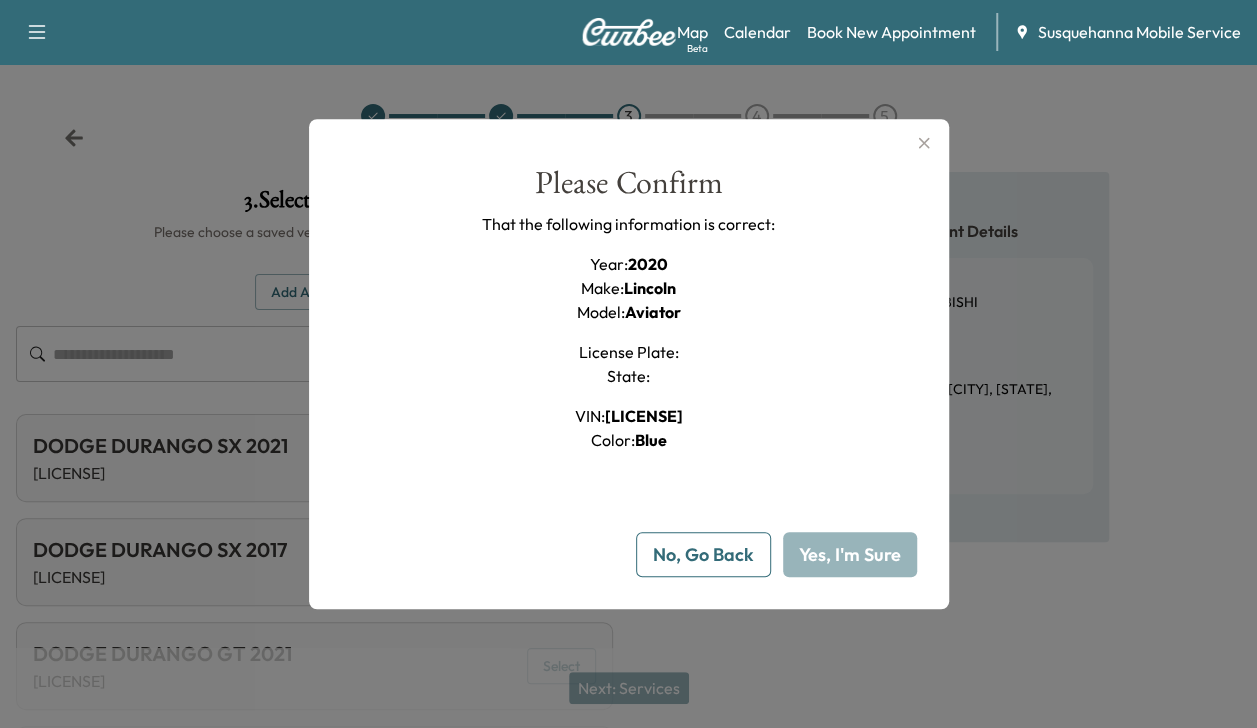 type 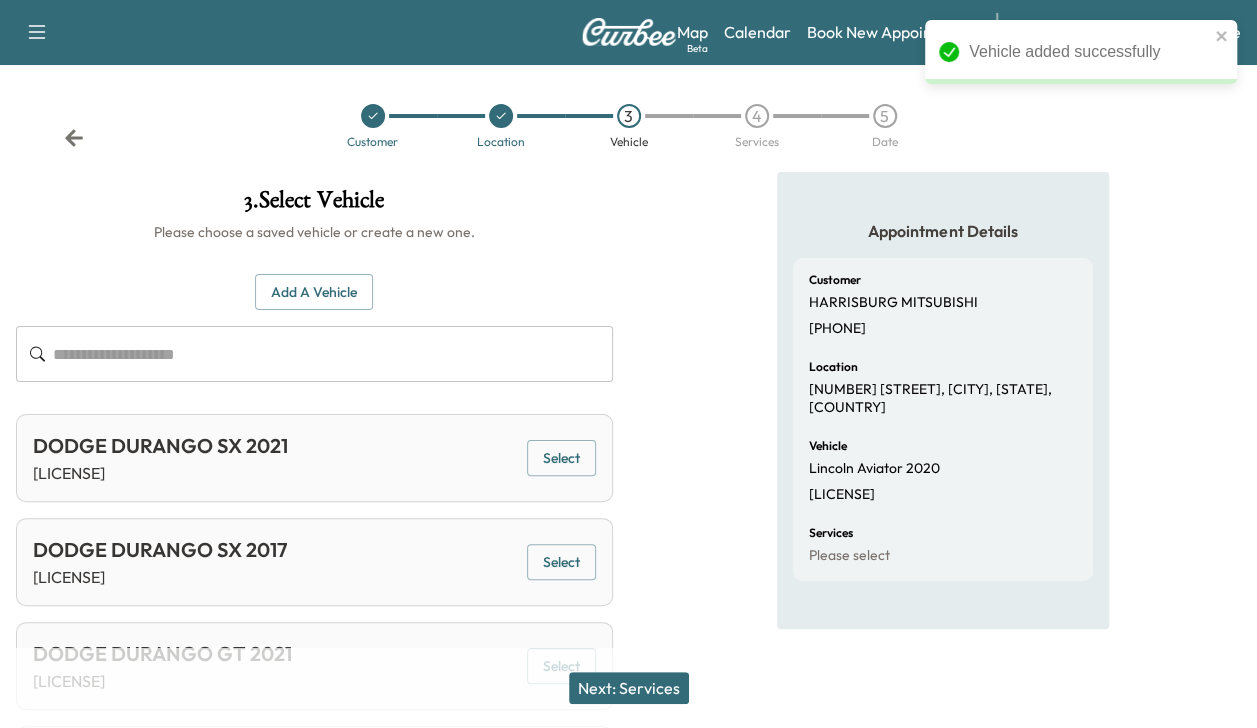 click on "Next: Services" at bounding box center [629, 688] 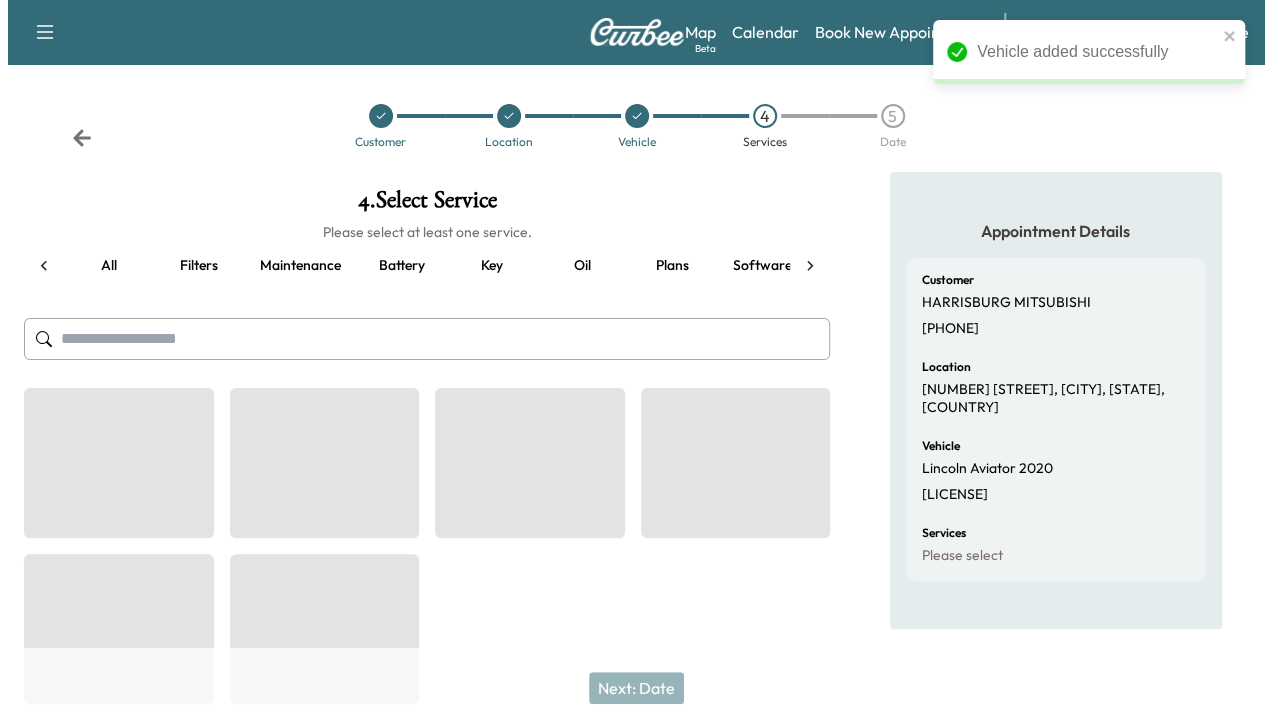 scroll, scrollTop: 0, scrollLeft: 264, axis: horizontal 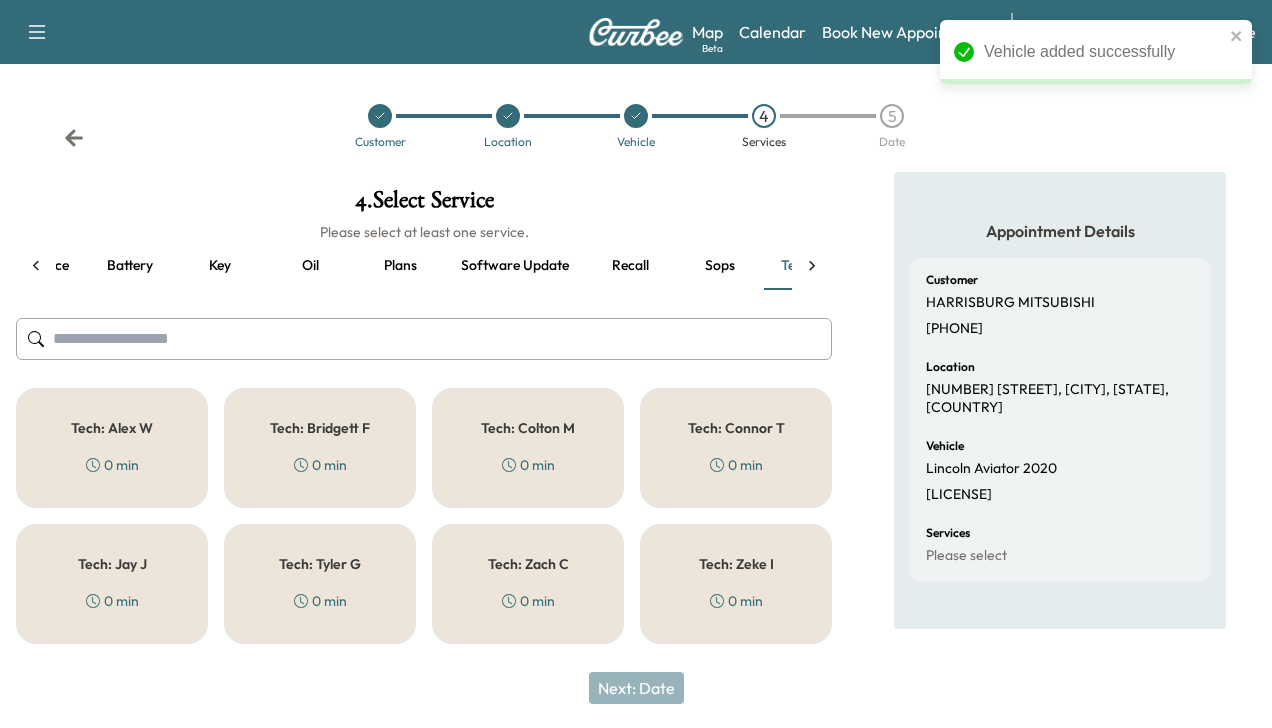 click on "Tech: [FIRST] [LAST] 0 min" at bounding box center [528, 448] 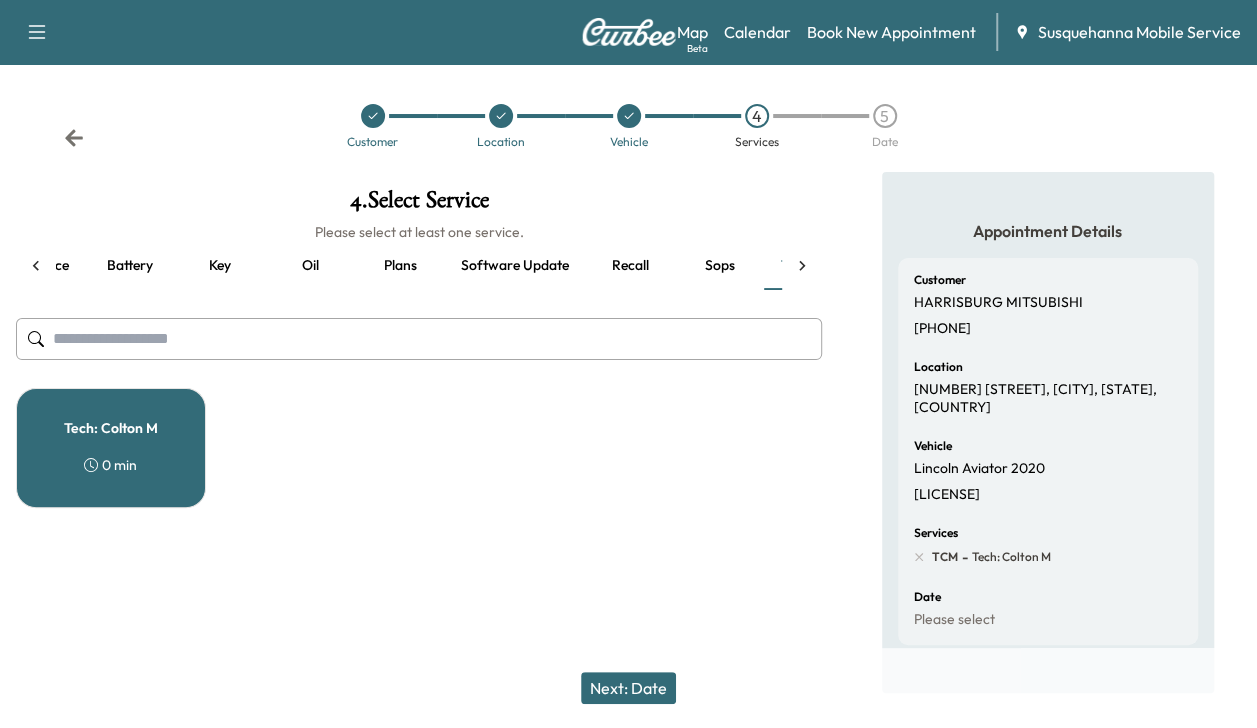 click on "Recall" at bounding box center (630, 266) 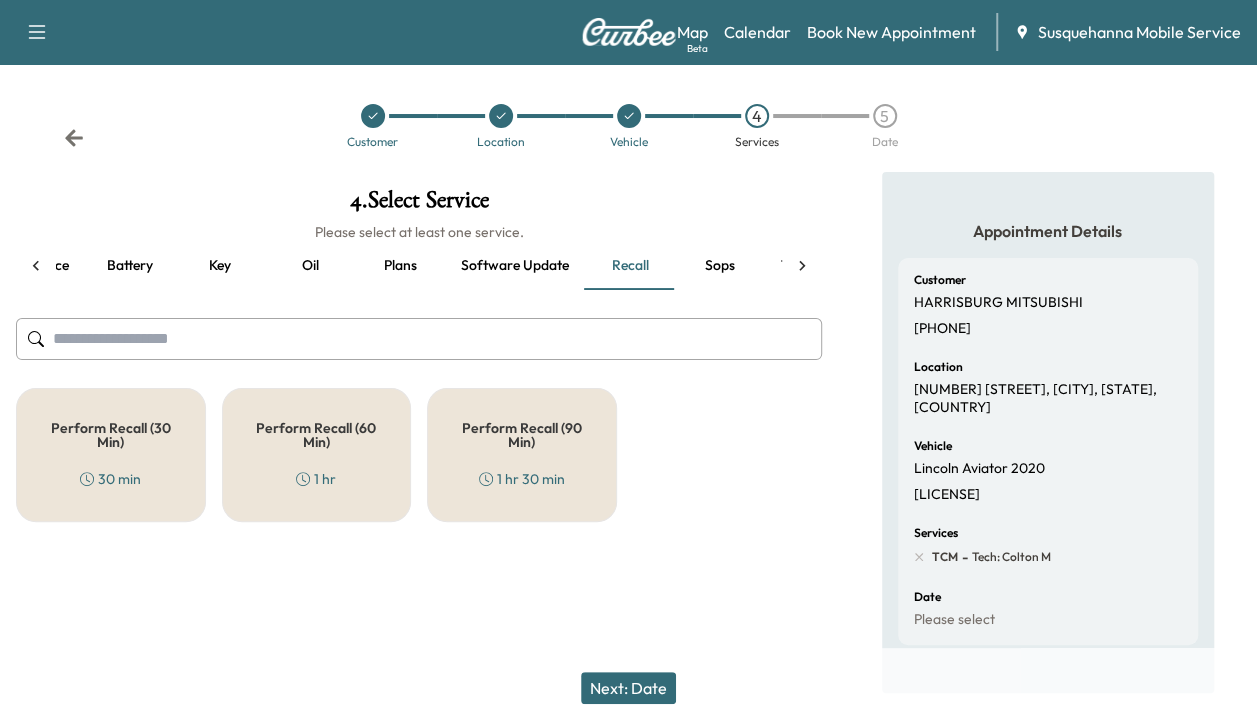 click on "Perform Recall (30 Min)" at bounding box center (111, 435) 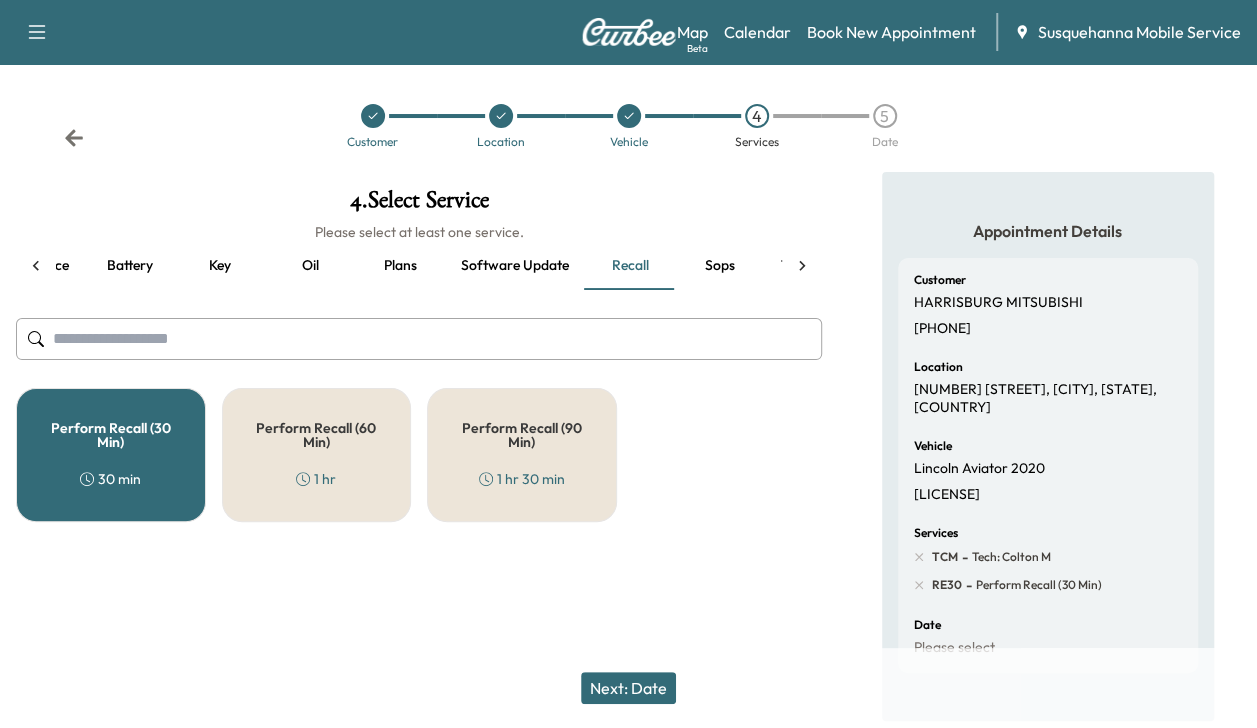 click on "Next: Date" at bounding box center [628, 688] 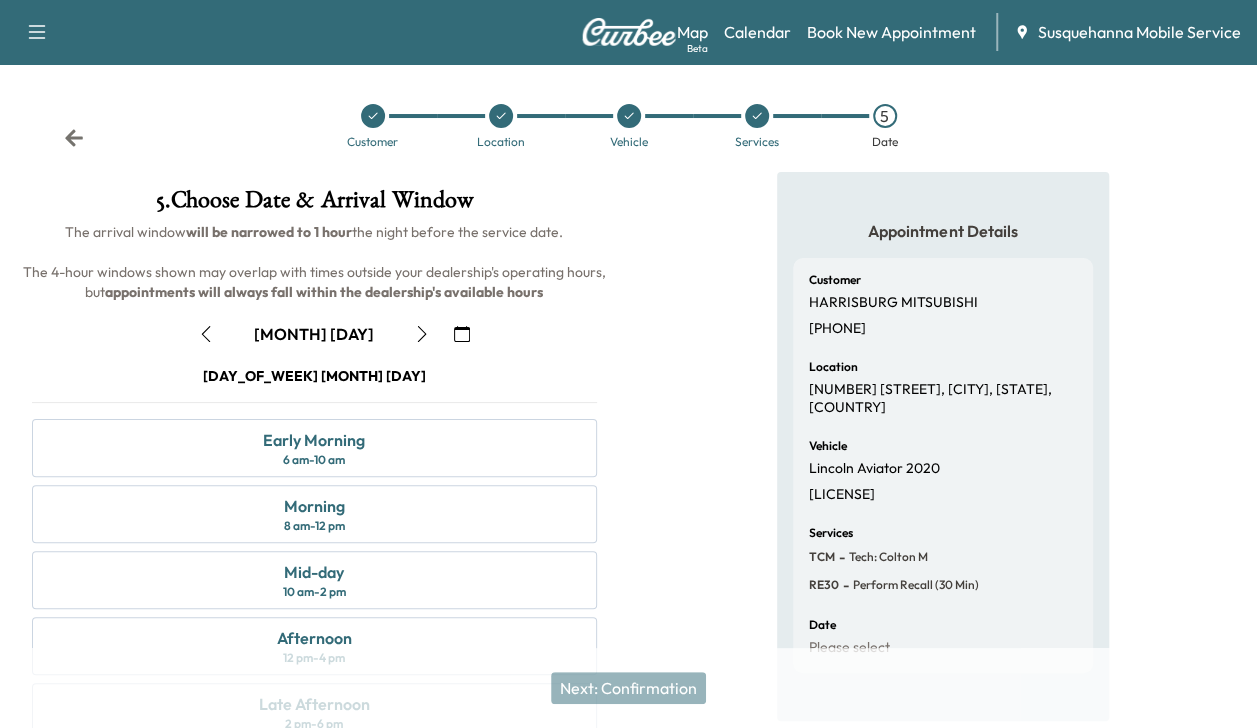 click 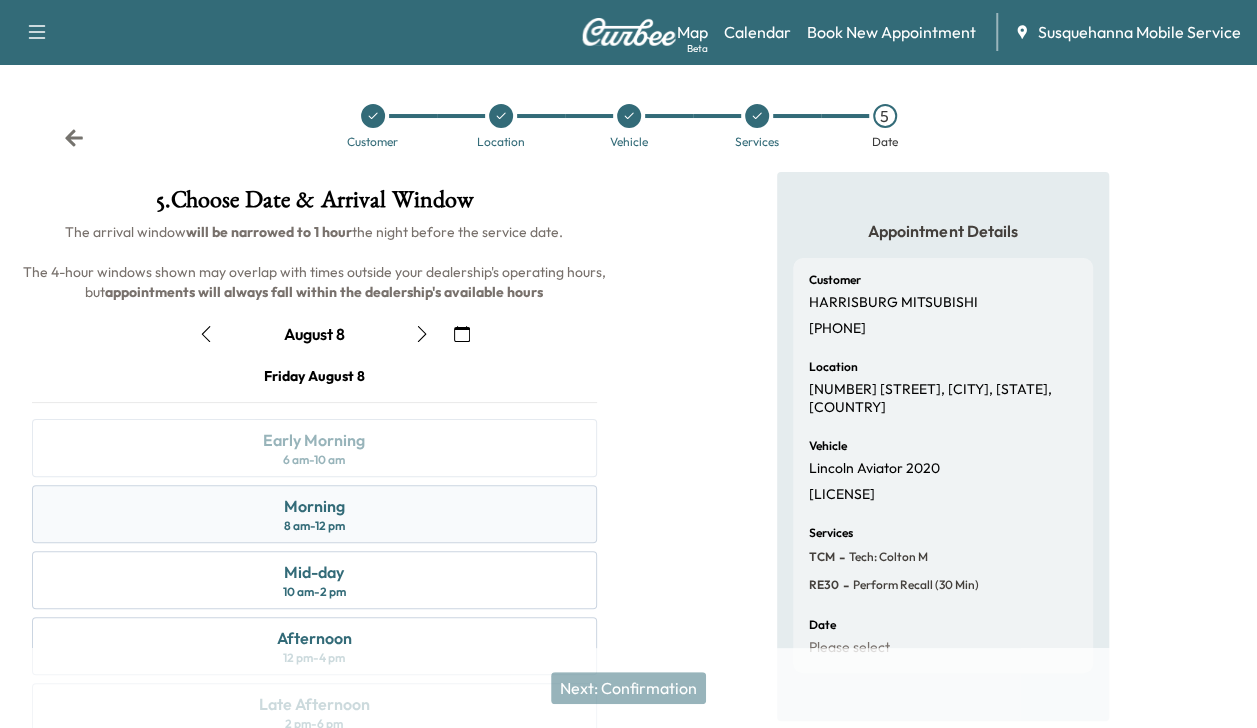 click on "Morning 8 am  -  12 pm" at bounding box center (314, 514) 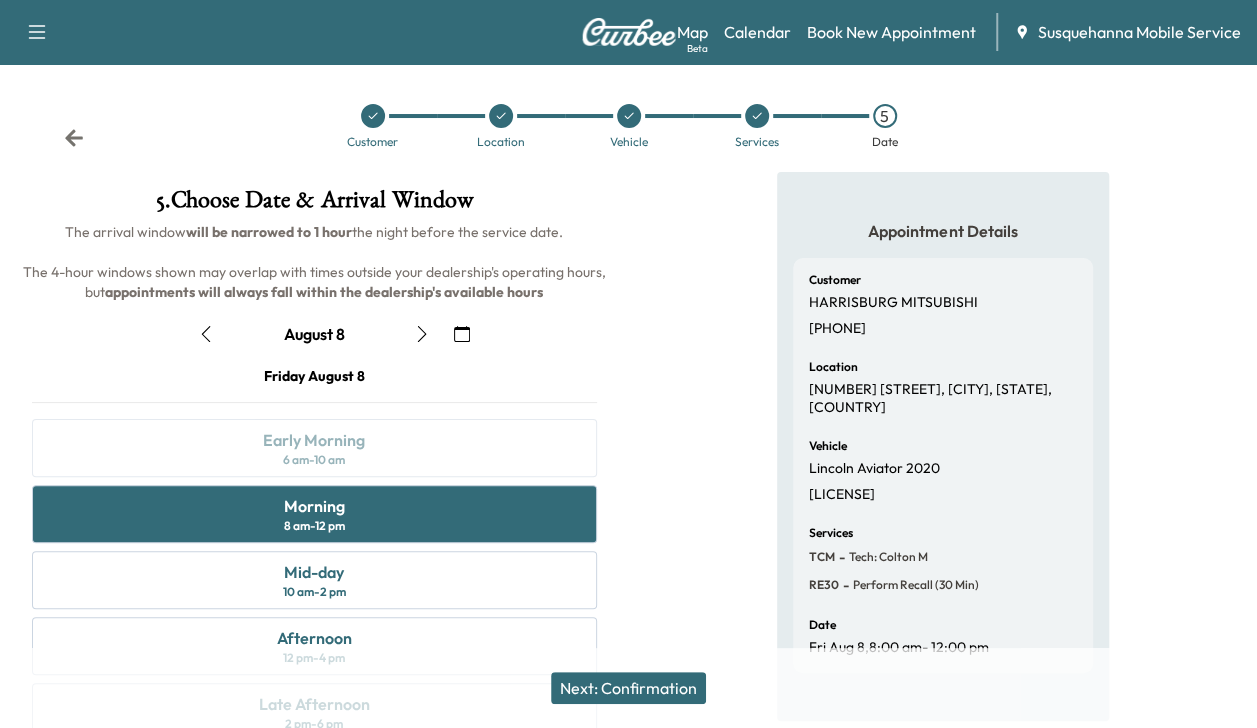 click on "Next: Confirmation" at bounding box center [628, 688] 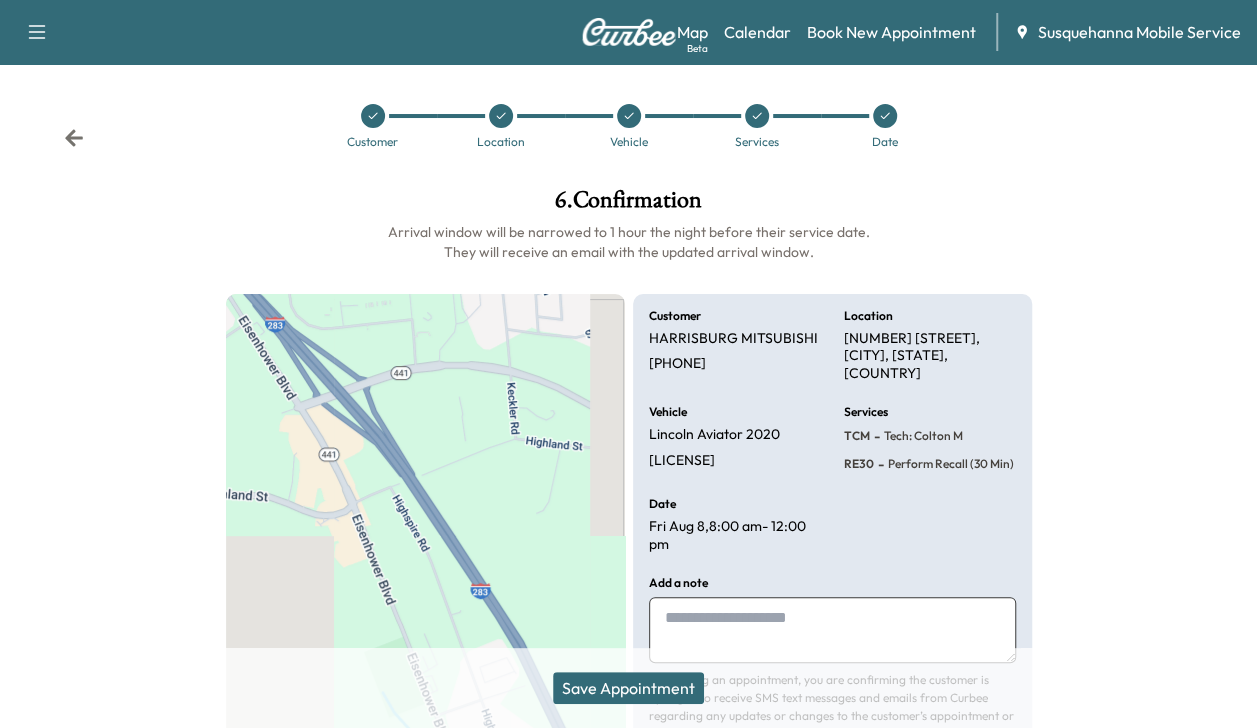 click on "Save Appointment" at bounding box center (628, 688) 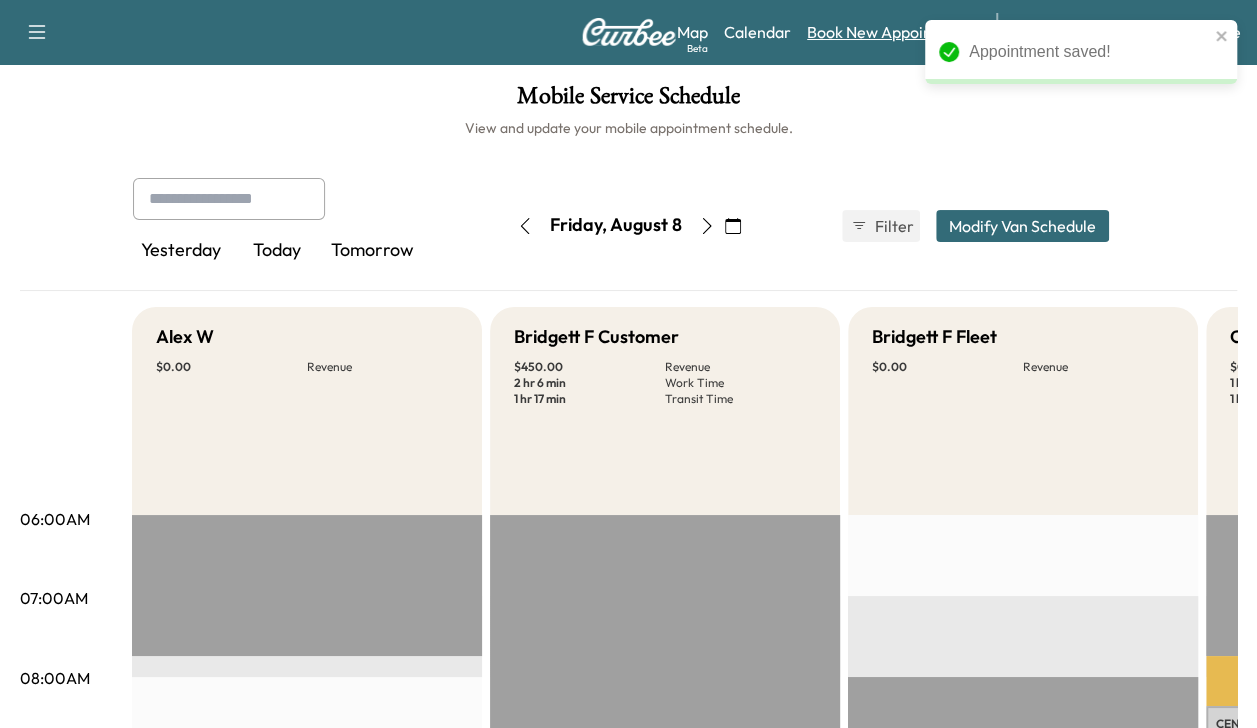 click on "Book New Appointment" at bounding box center (891, 32) 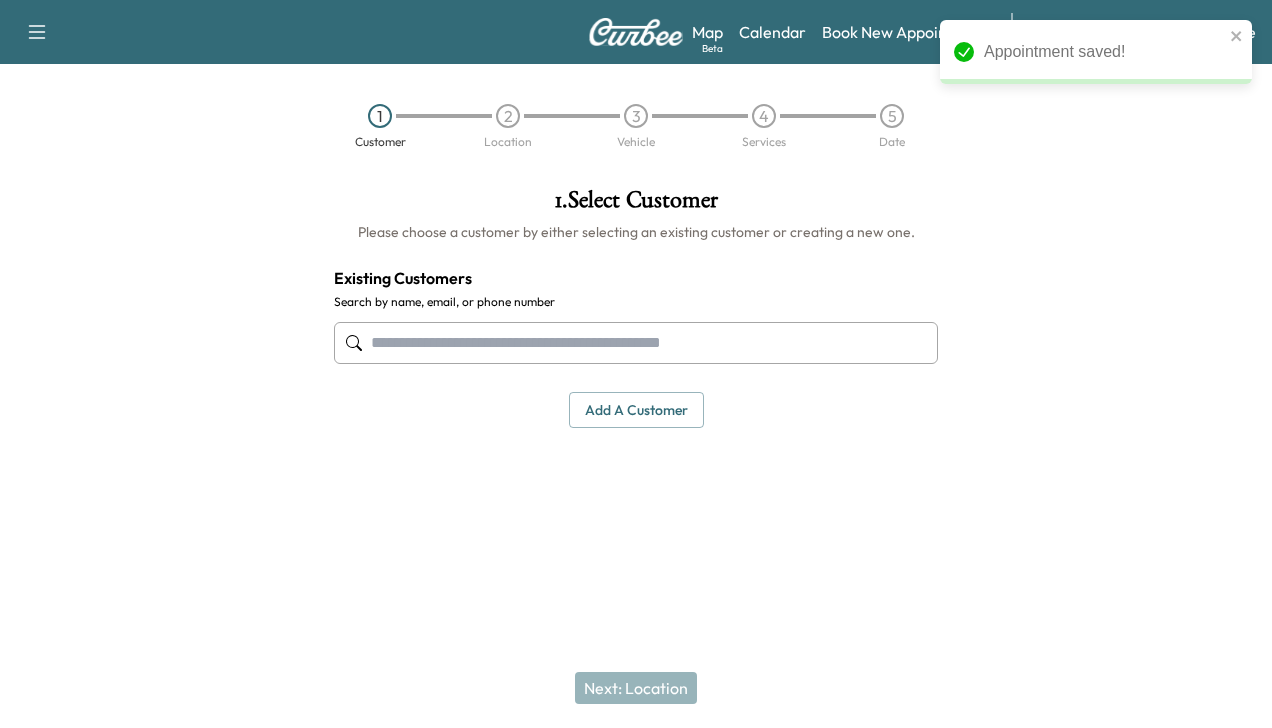 click at bounding box center (636, 343) 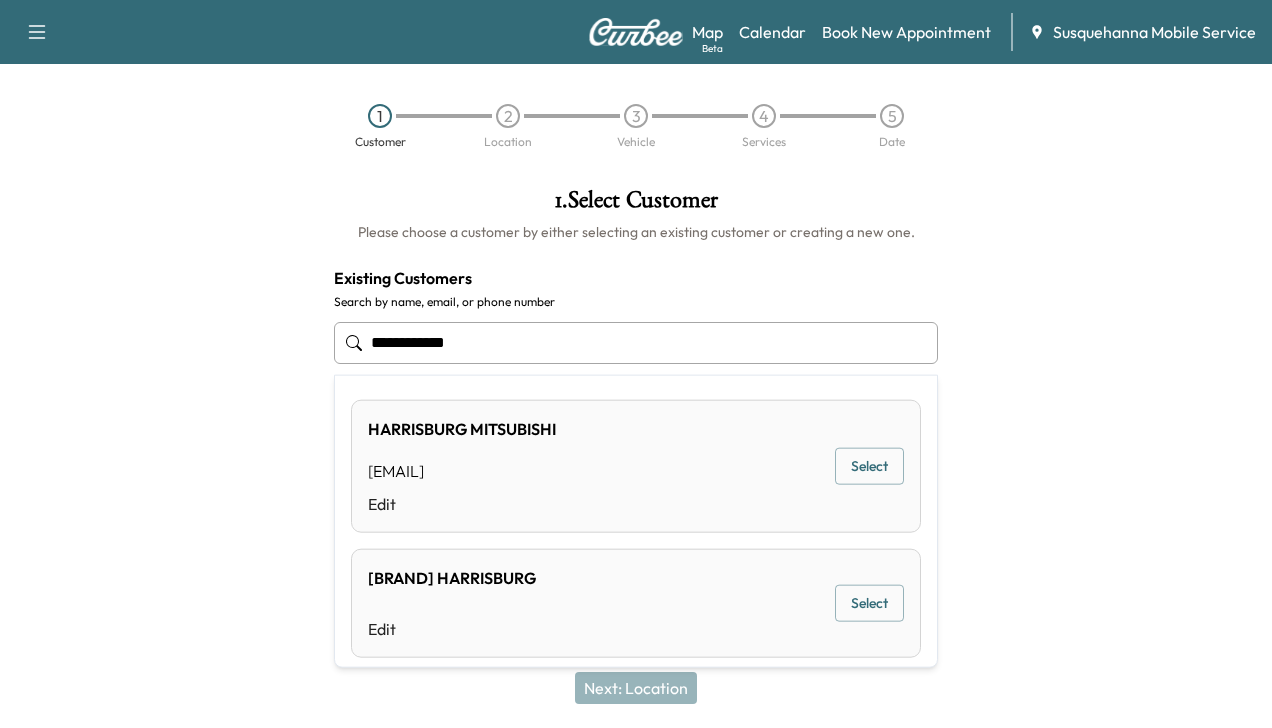 click on "Select" at bounding box center (869, 466) 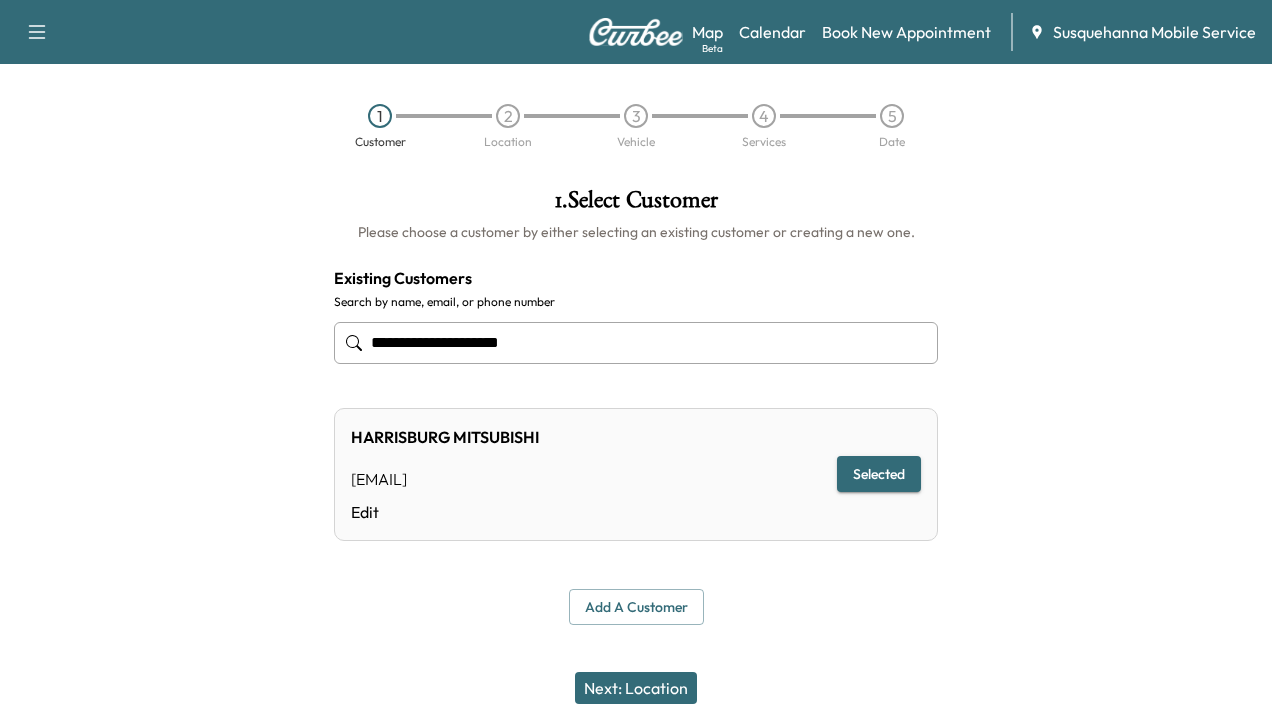 type on "**********" 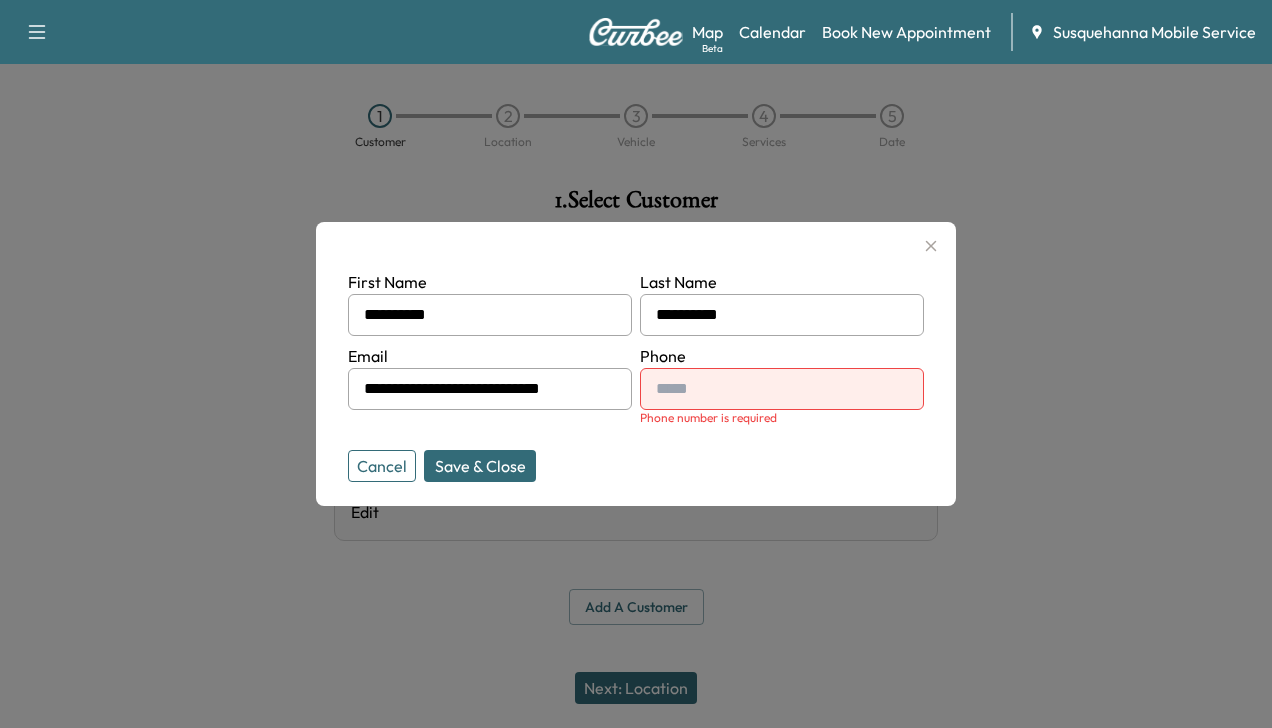click at bounding box center [782, 389] 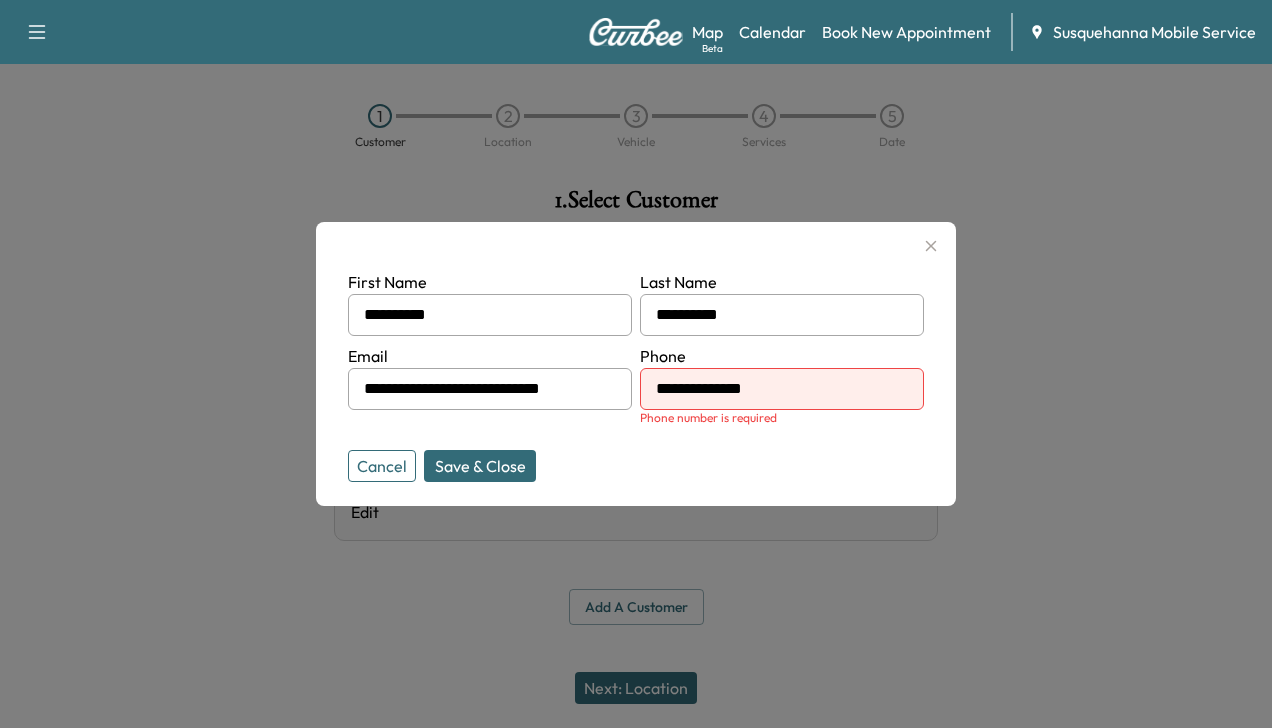 click on "Save & Close" at bounding box center (480, 466) 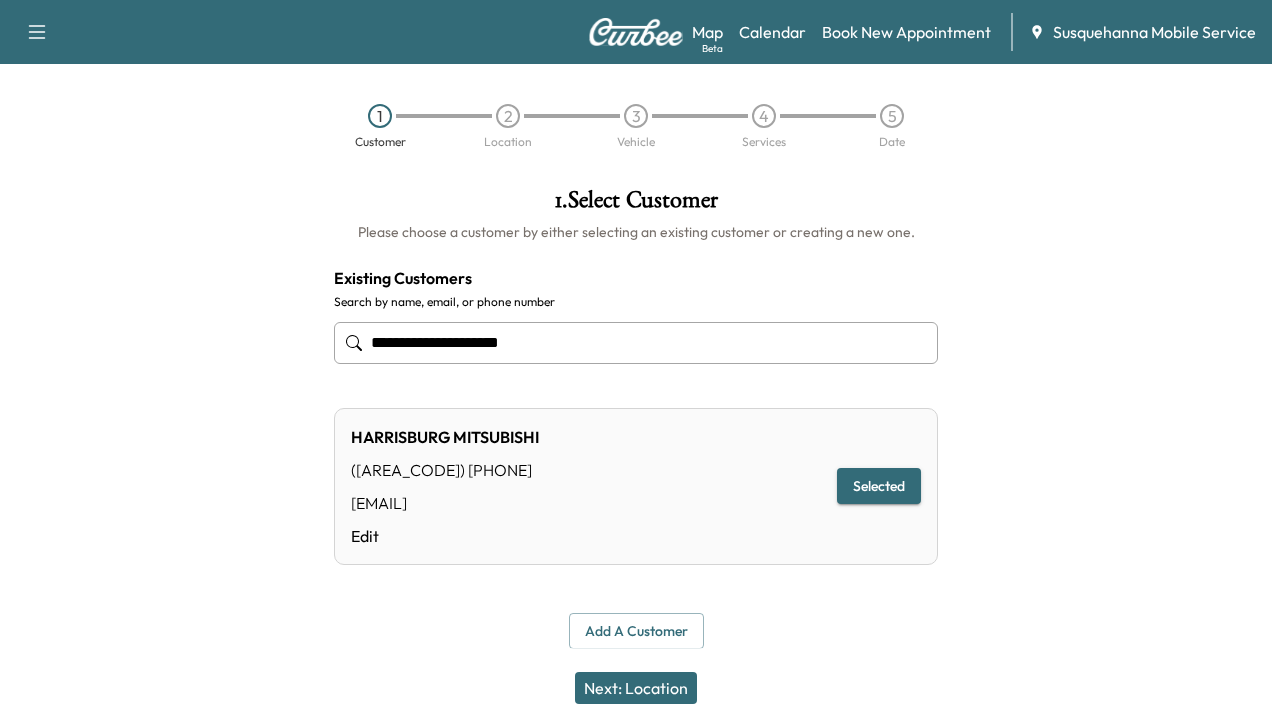 click on "Next: Location" at bounding box center [636, 688] 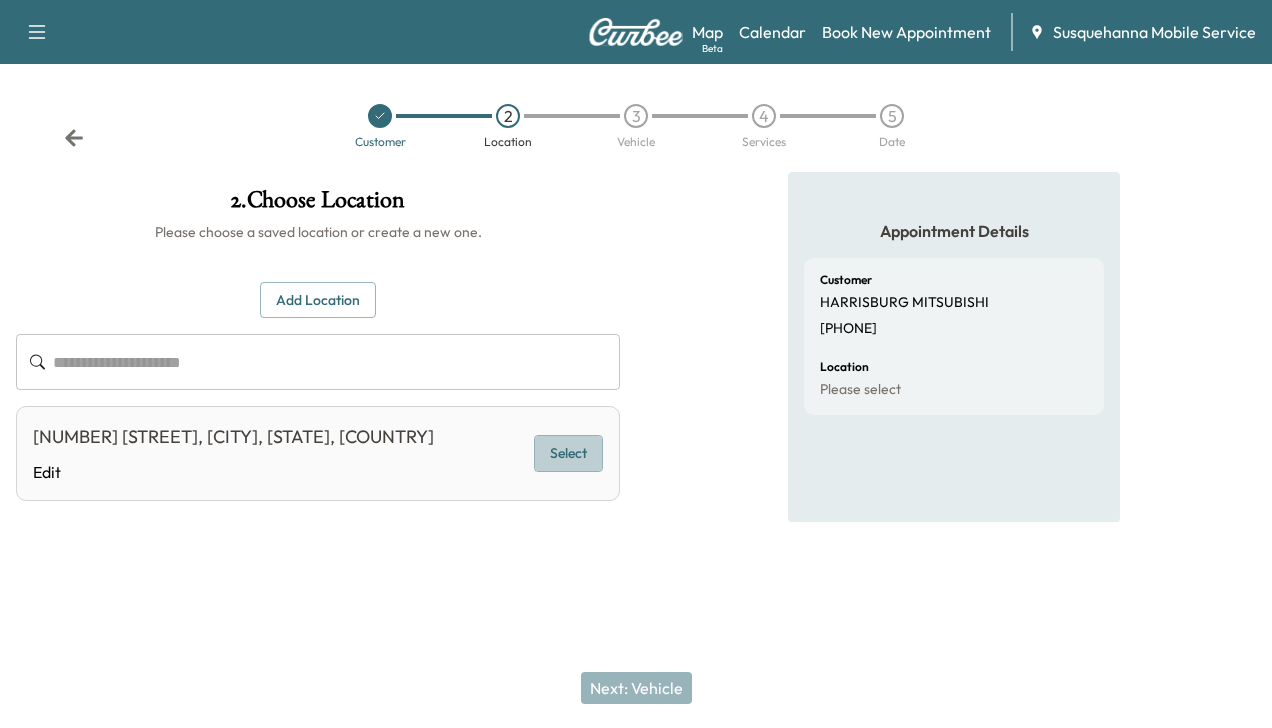 click on "Select" at bounding box center [568, 453] 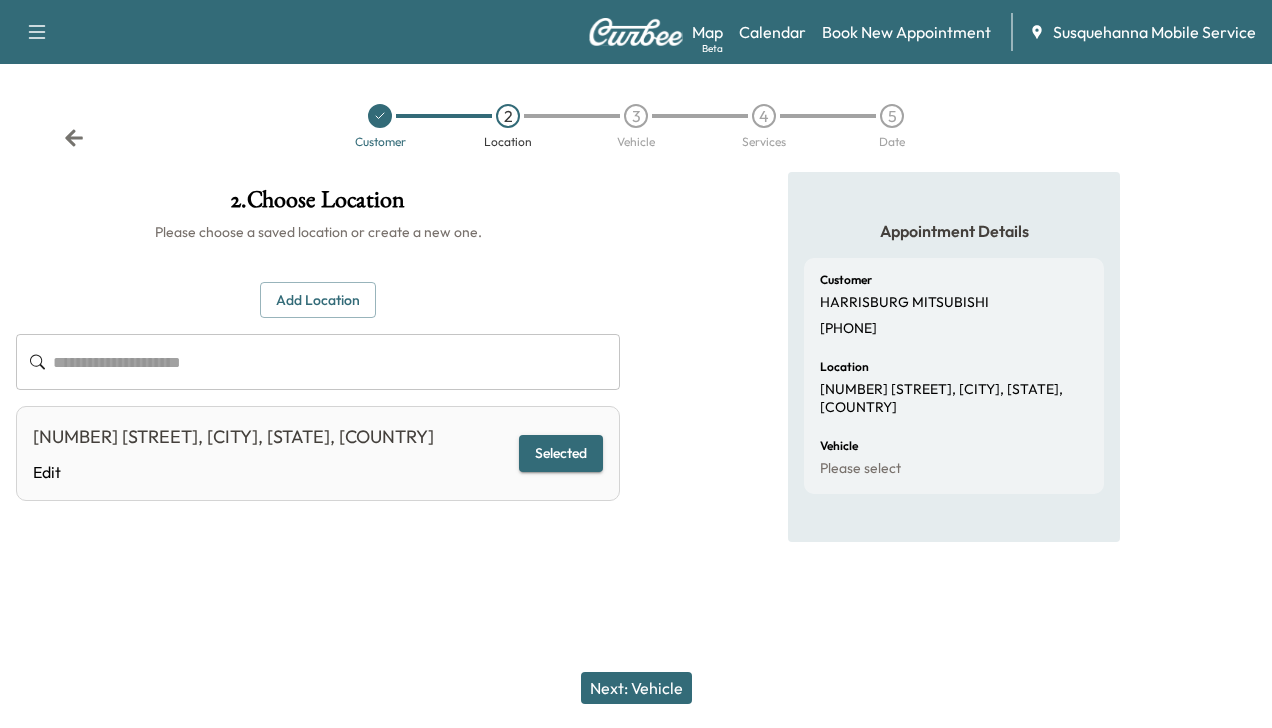 click on "Next: Vehicle" at bounding box center [636, 688] 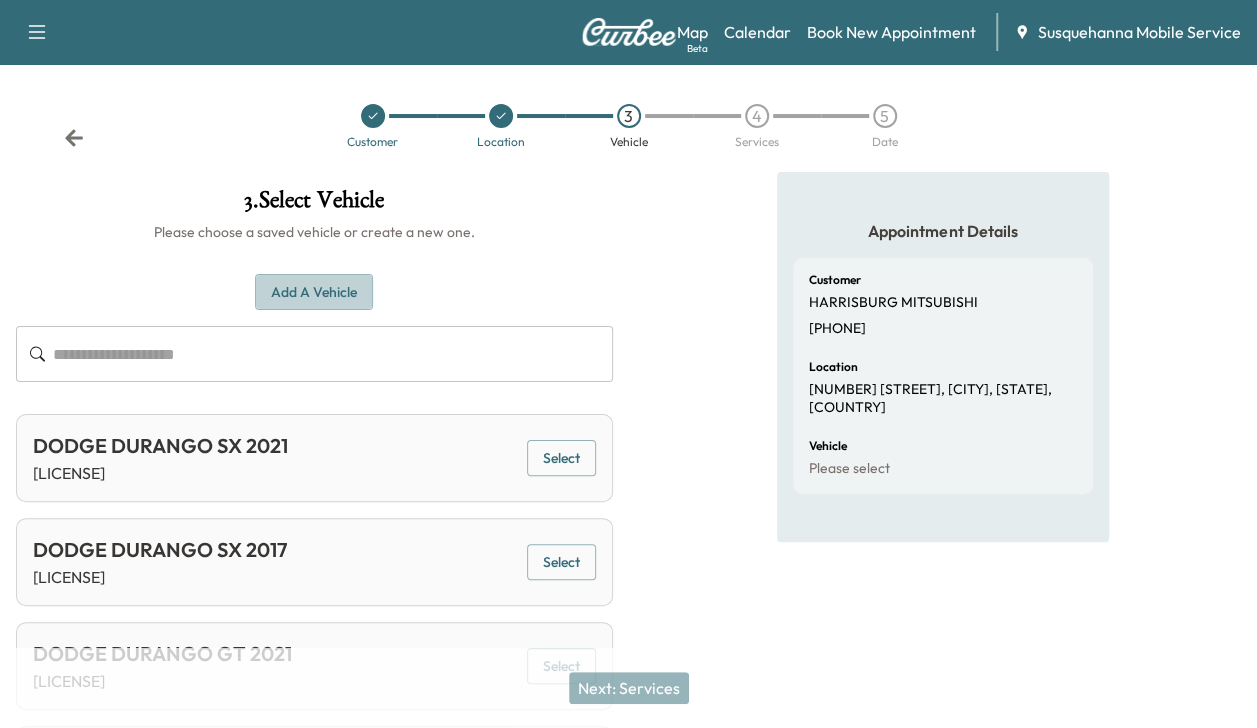 click on "Add a Vehicle" at bounding box center [314, 292] 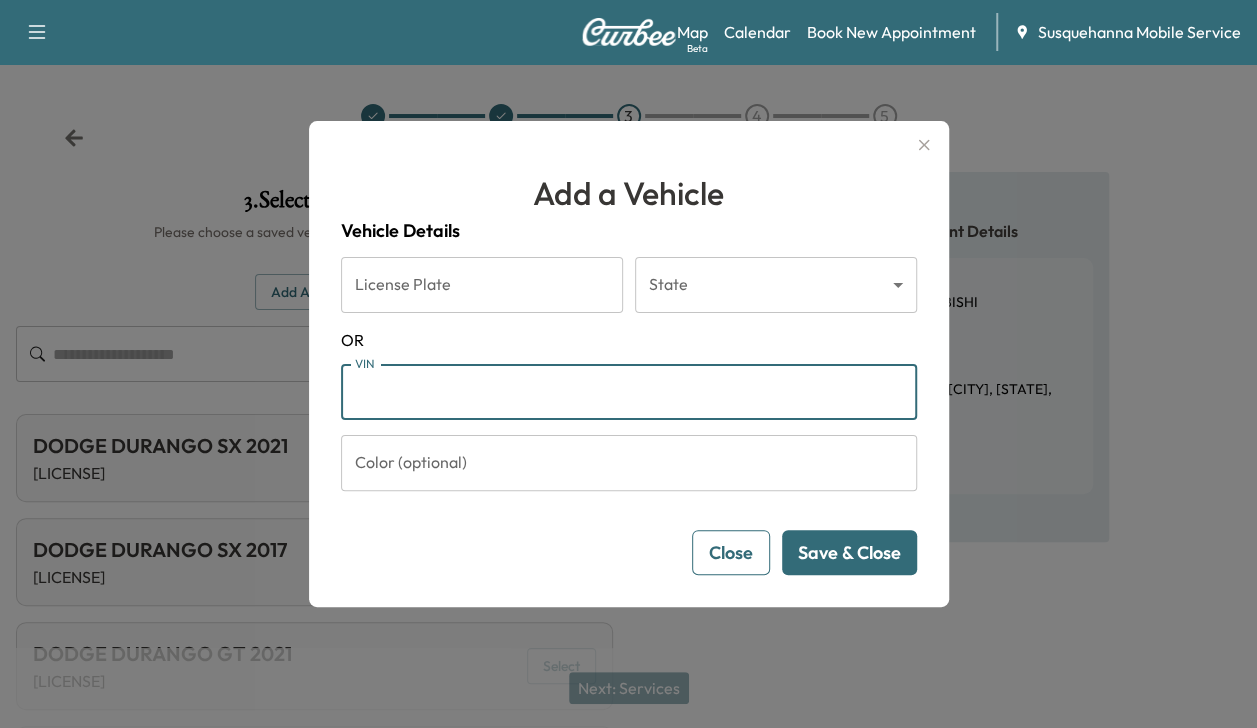 click on "VIN" at bounding box center (629, 392) 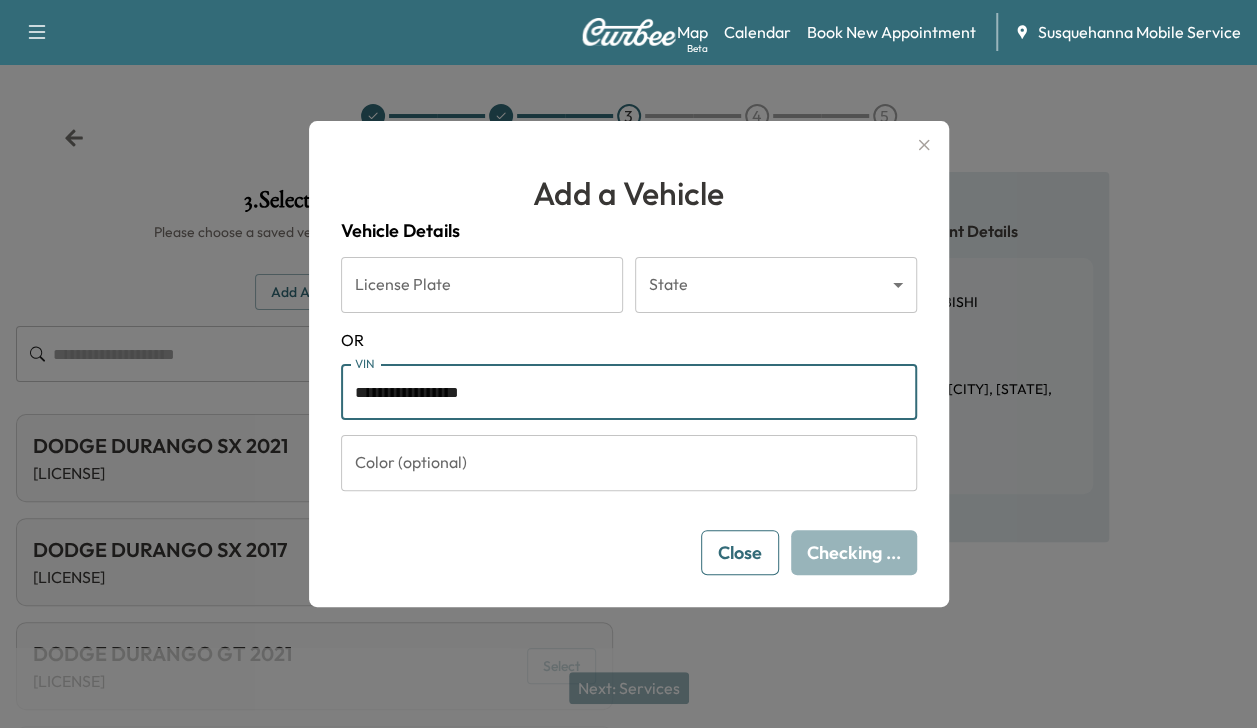 type on "**********" 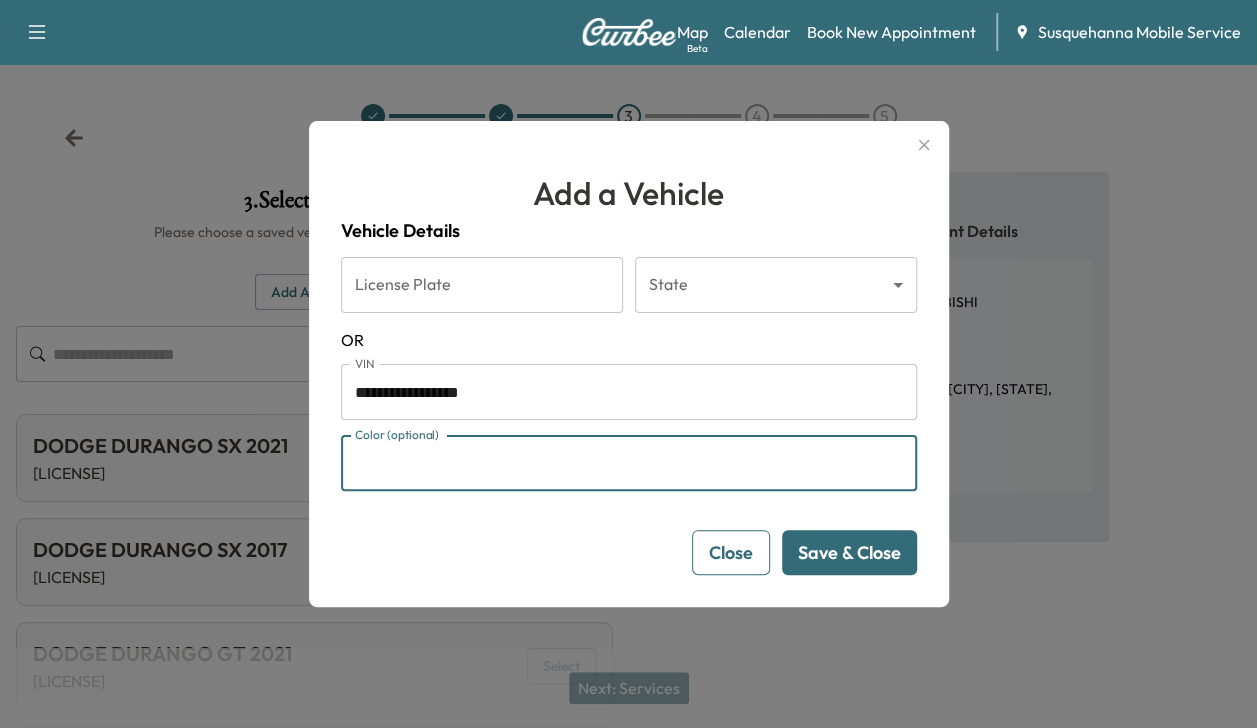 type on "*****" 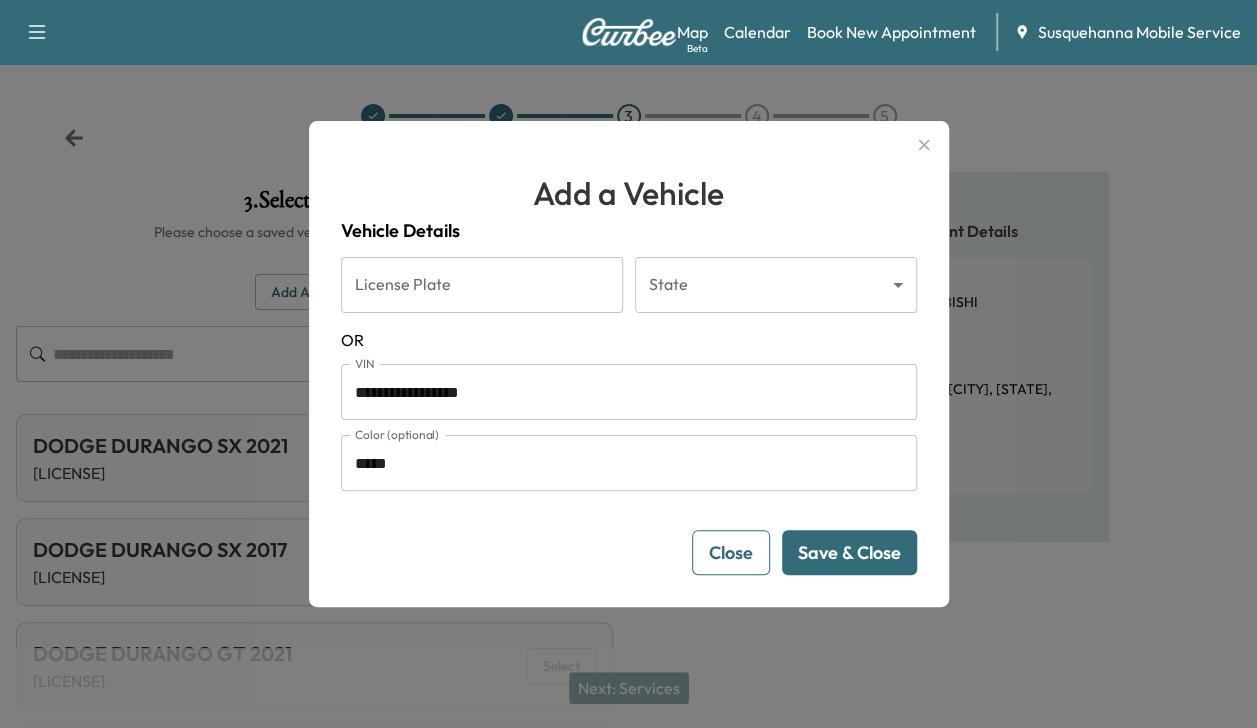 click on "Save & Close" at bounding box center (849, 552) 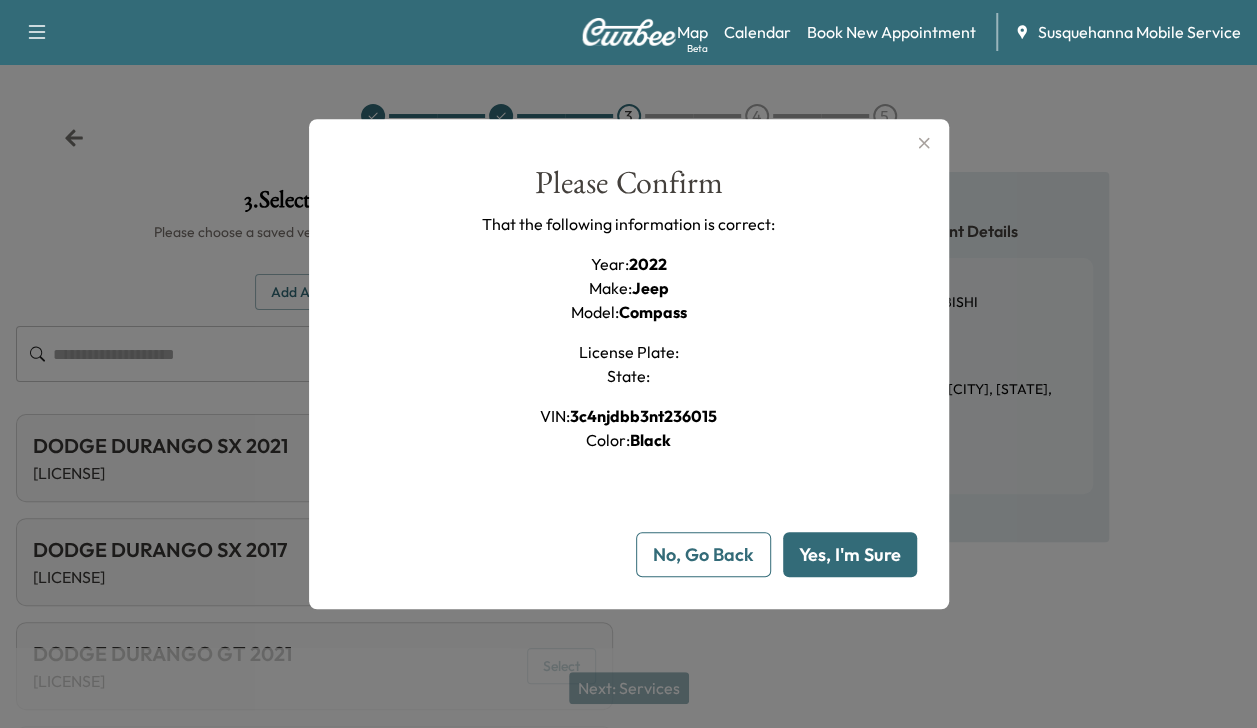 click on "Yes, I'm Sure" at bounding box center [850, 554] 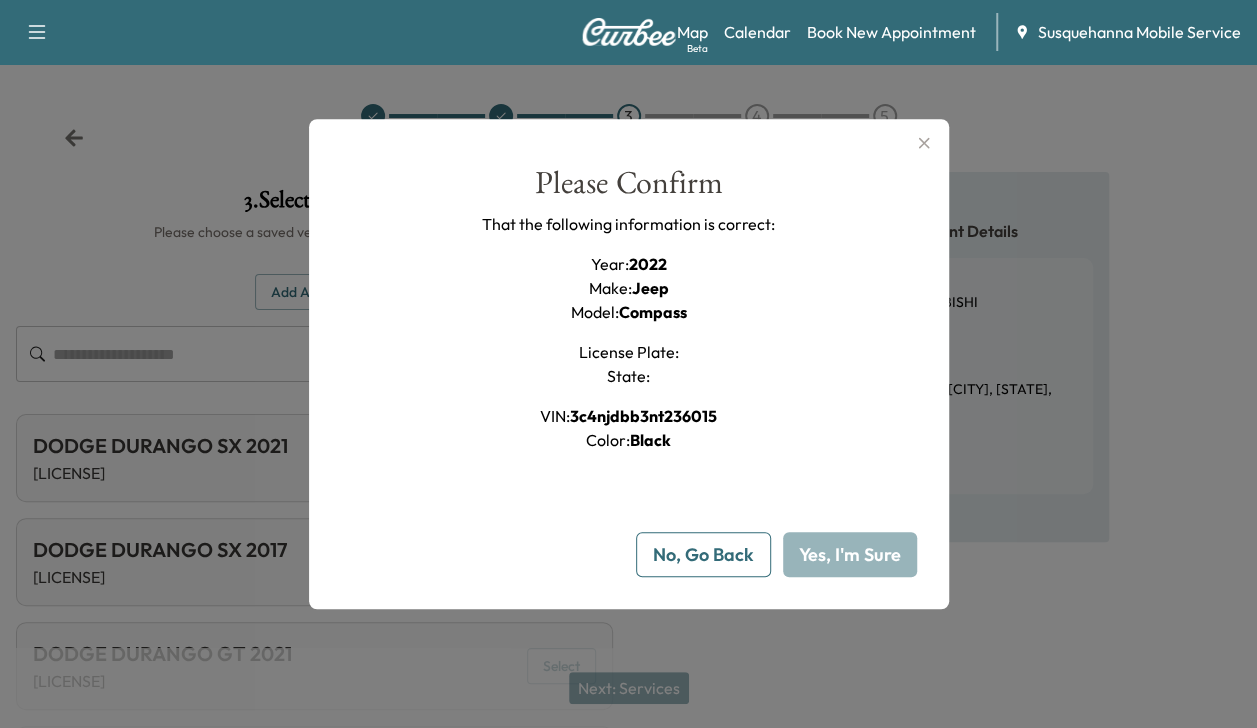 type 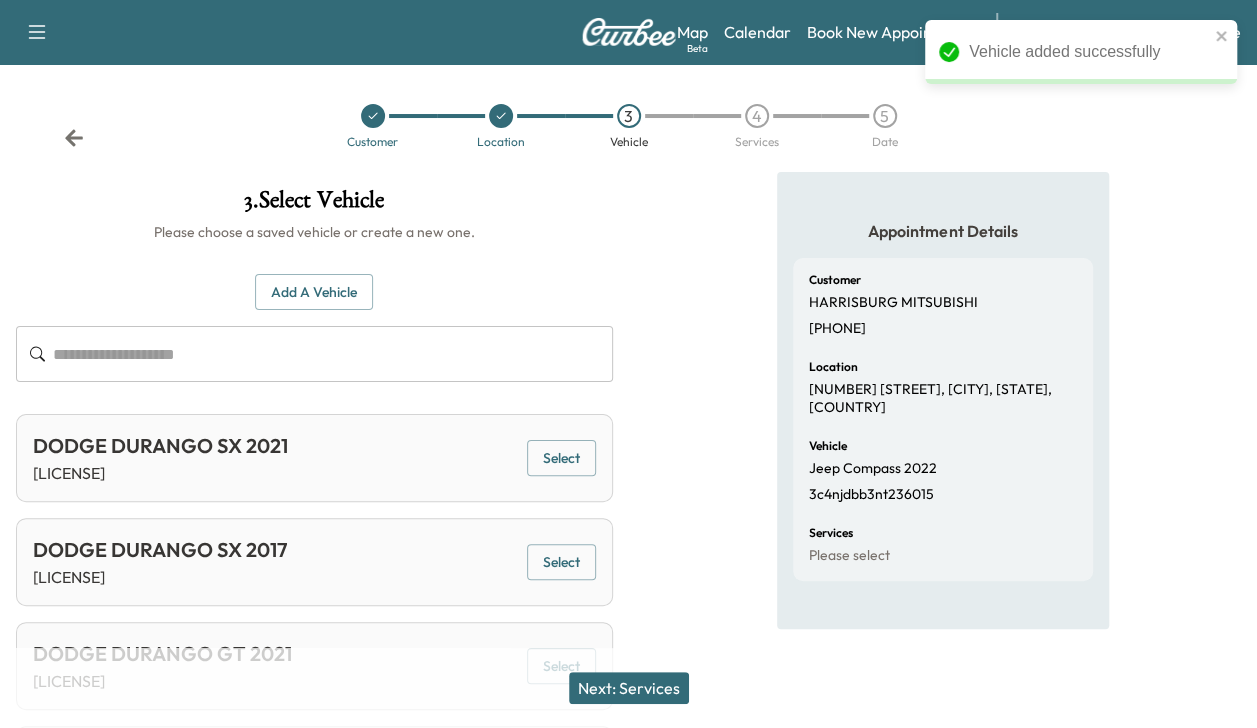 click on "Next: Services" at bounding box center [629, 688] 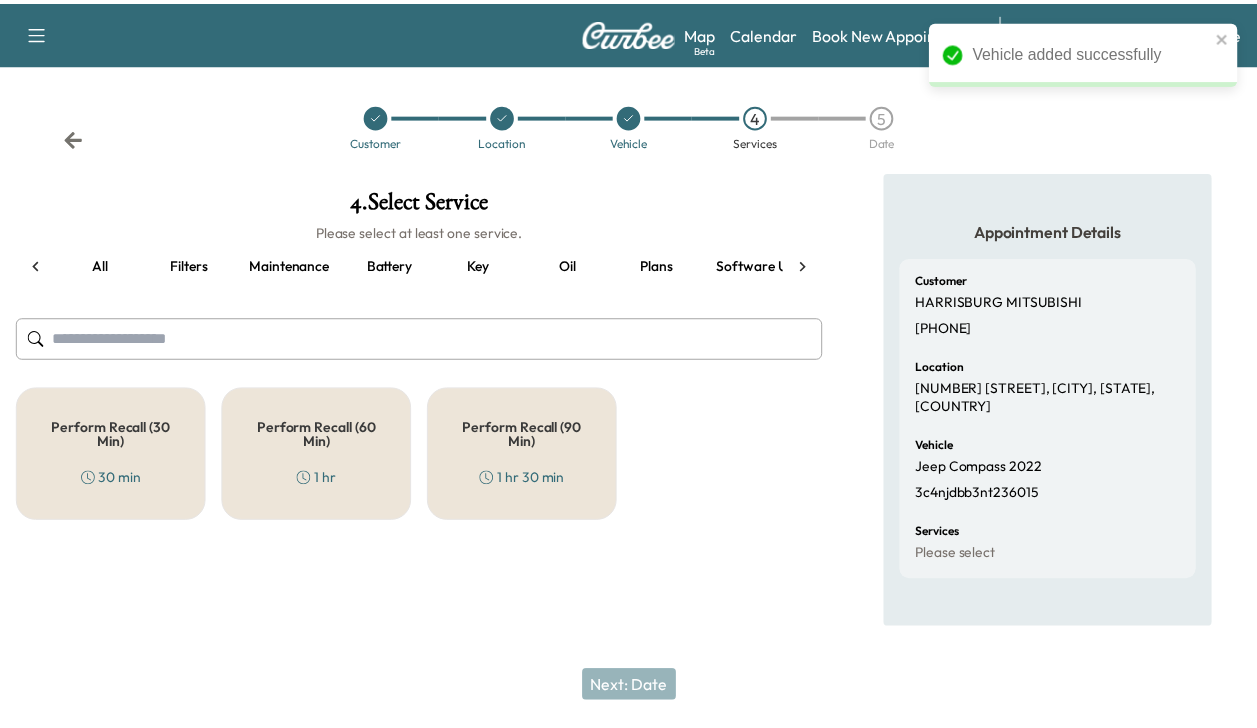 scroll, scrollTop: 0, scrollLeft: 66, axis: horizontal 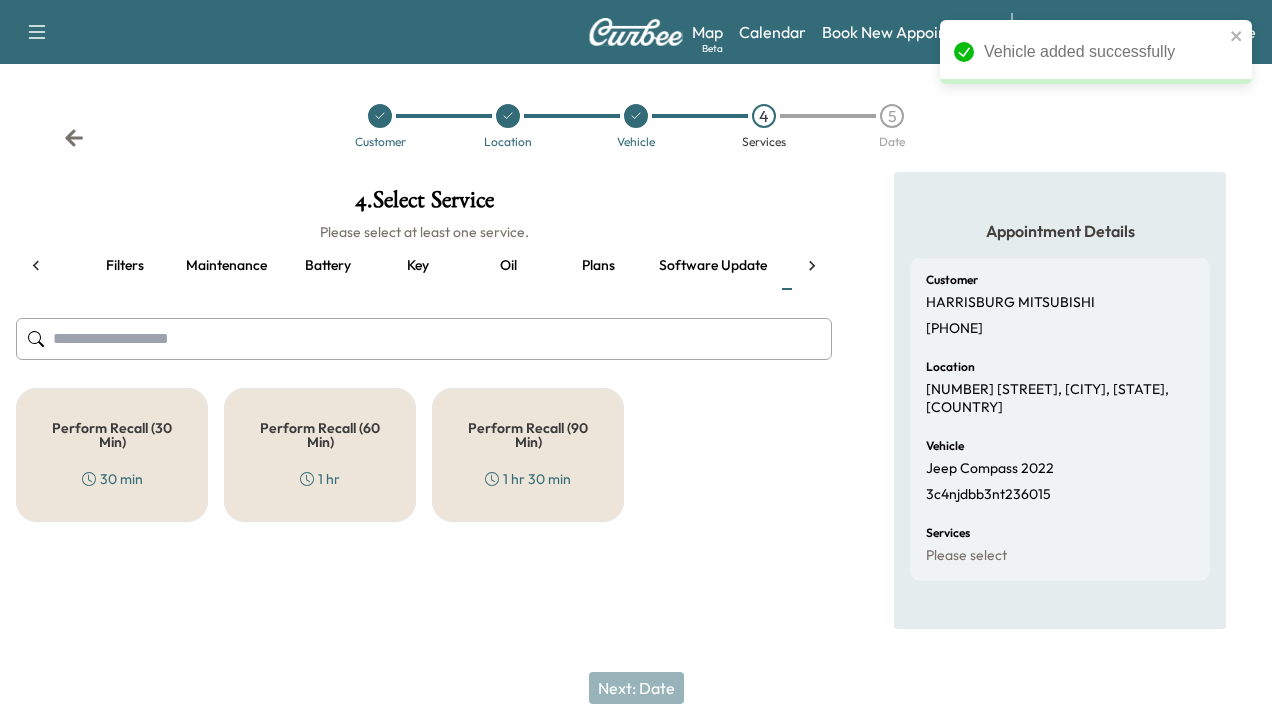 click on "Perform Recall (30 Min) 30 min" at bounding box center [112, 455] 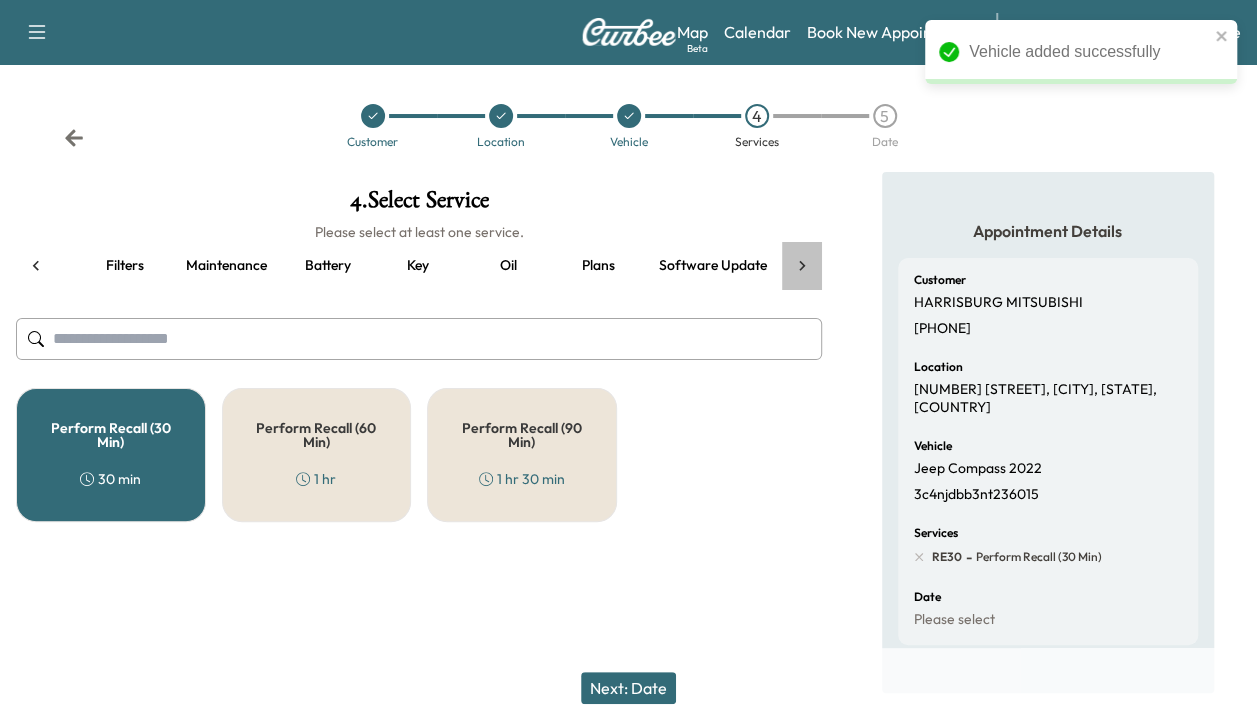 click 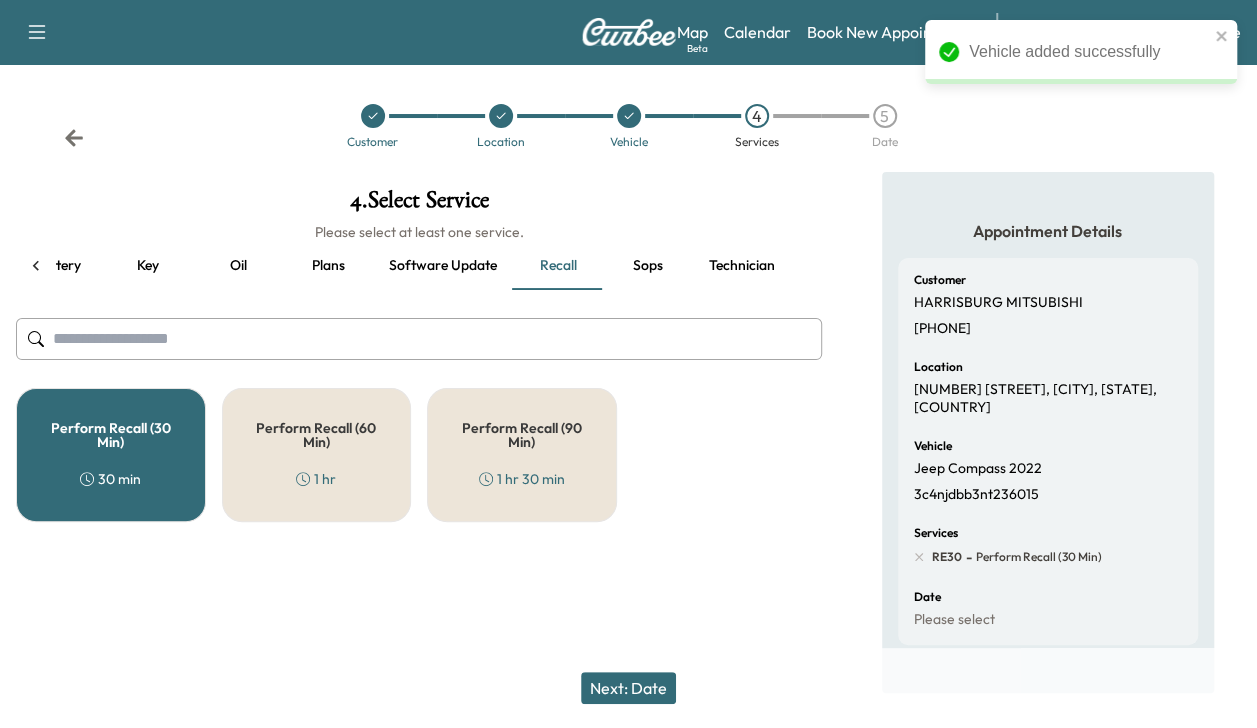 scroll, scrollTop: 0, scrollLeft: 344, axis: horizontal 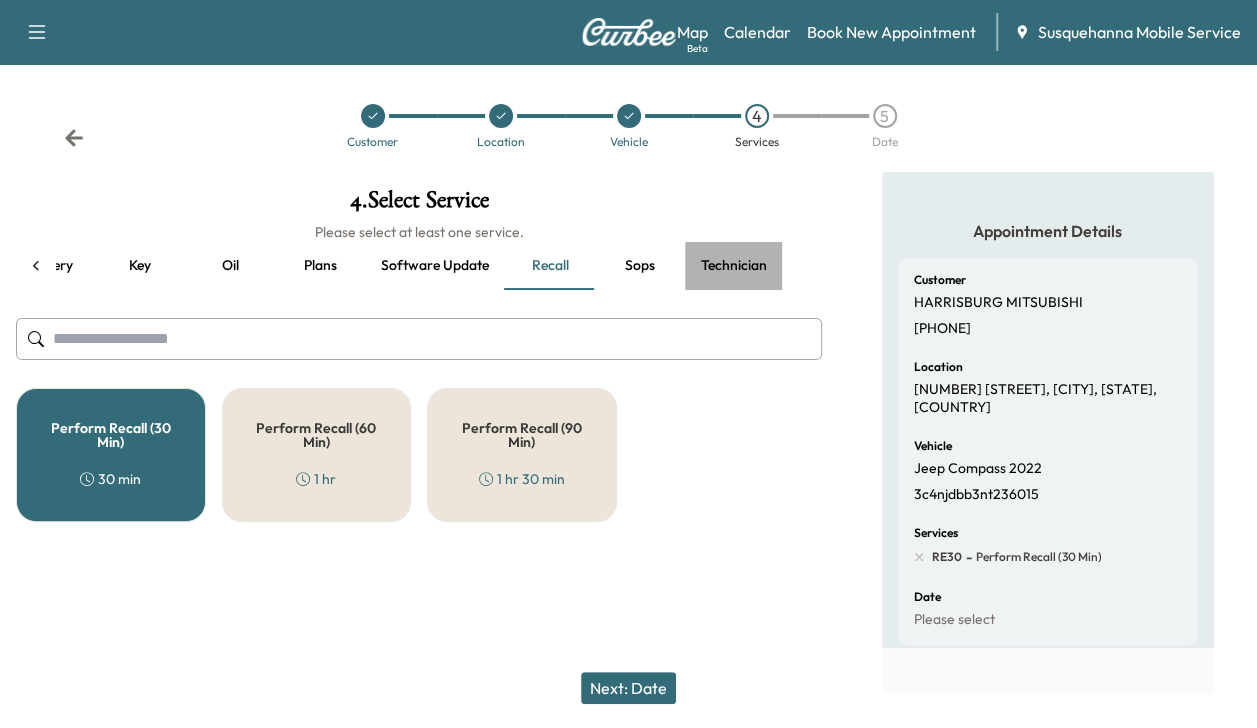click on "Technician" at bounding box center (734, 266) 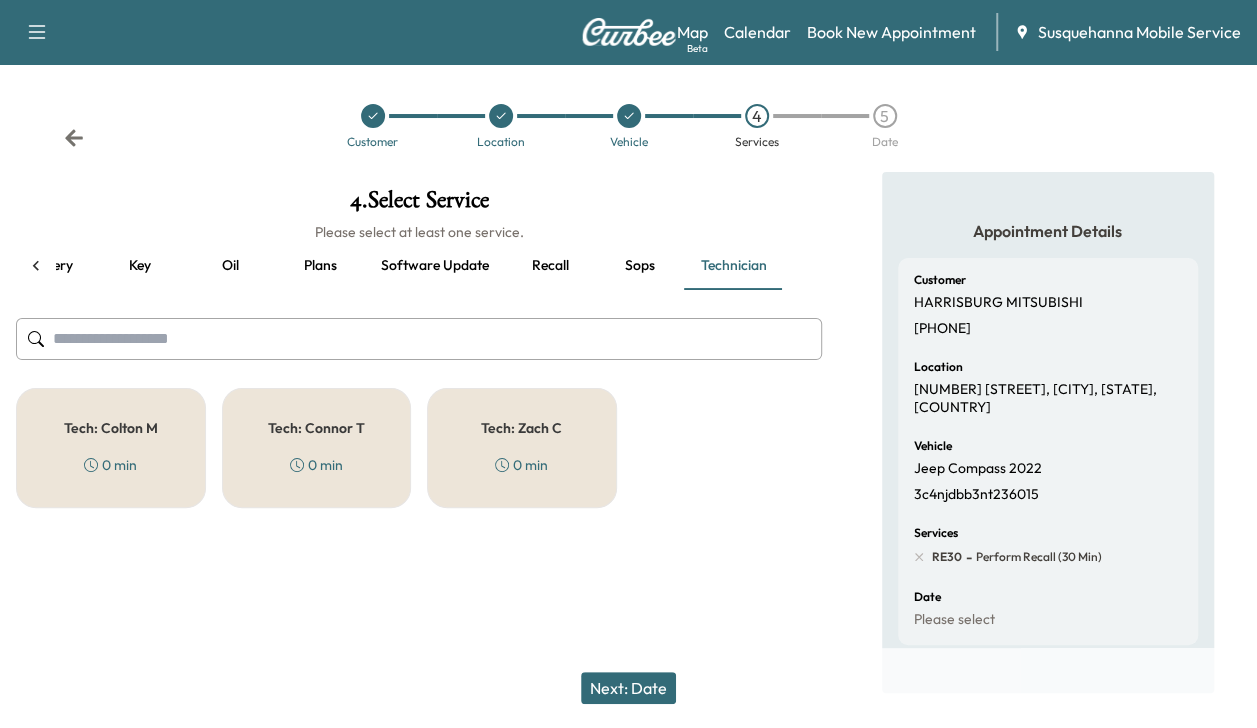 click on "Tech: [FIRST] [LAST] 0 min" at bounding box center (111, 448) 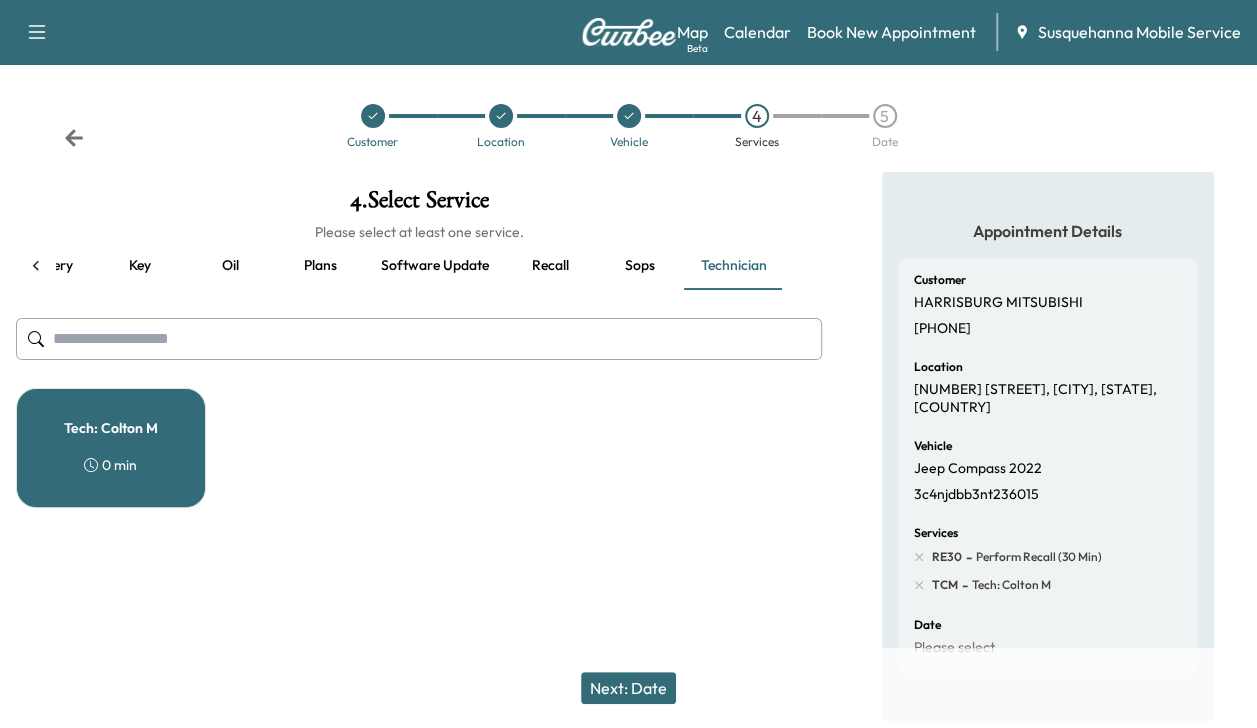 click on "Next: Date" at bounding box center [628, 688] 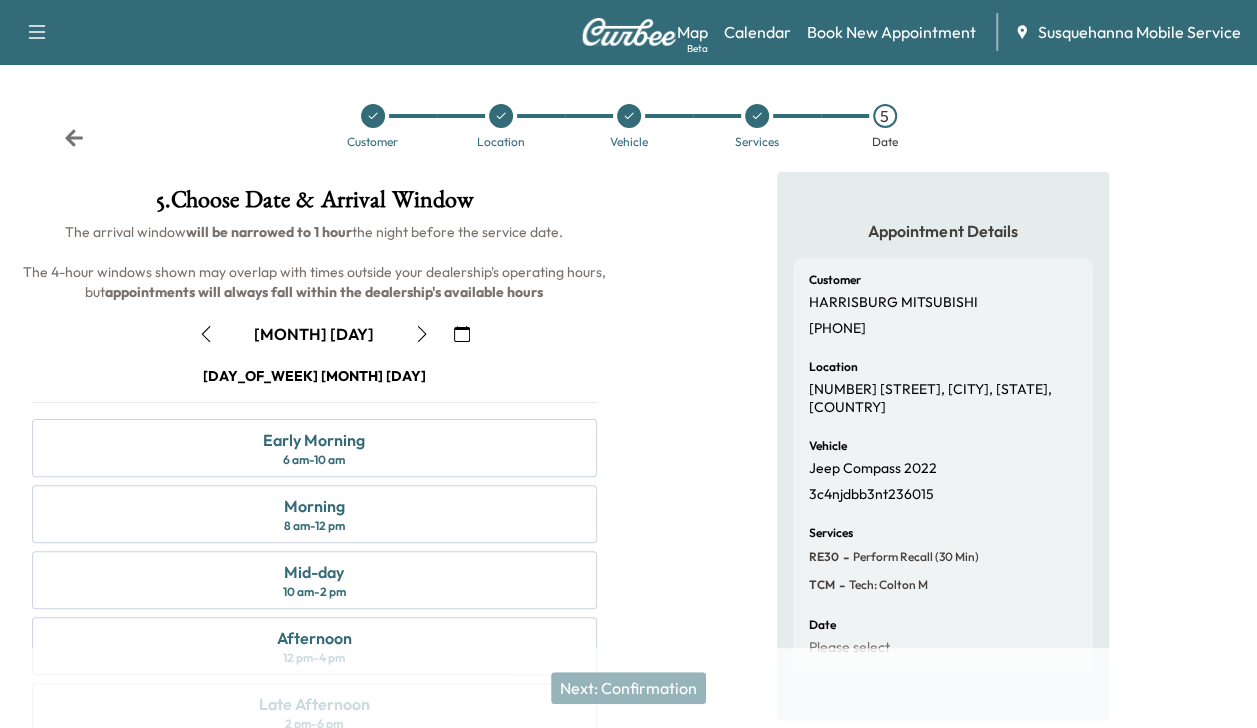 click 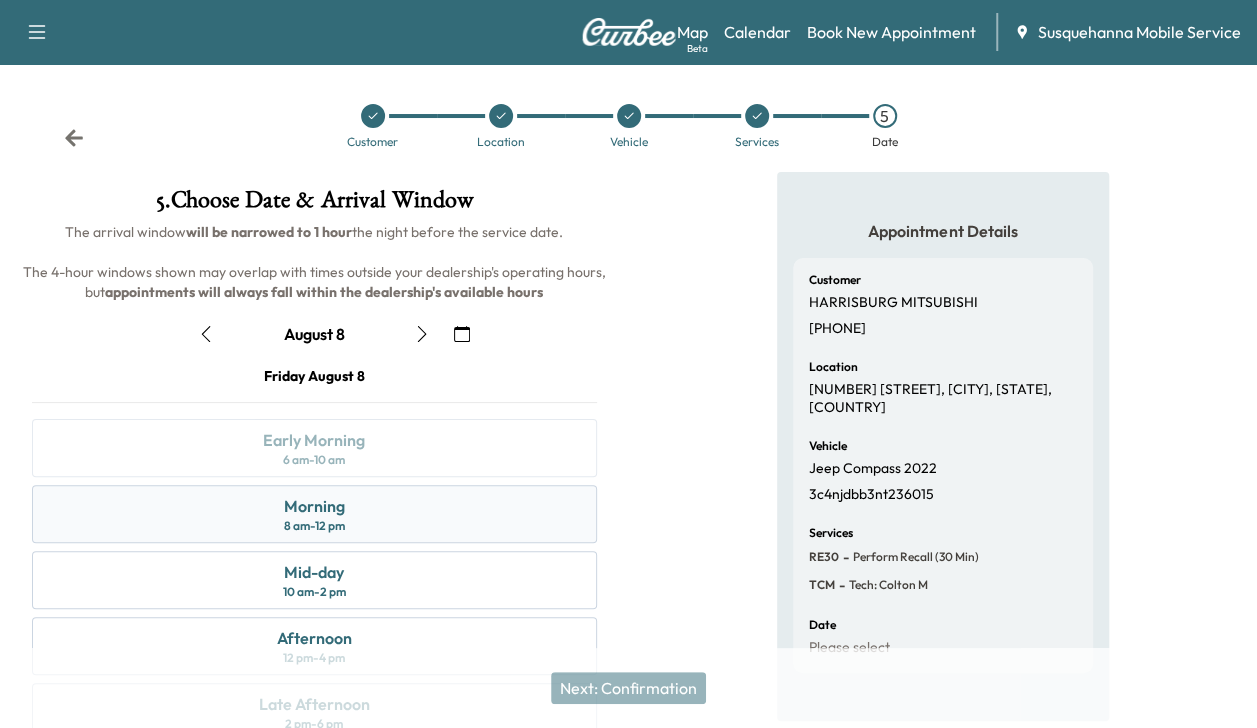 click on "Morning 8 am  -  12 pm" at bounding box center (314, 514) 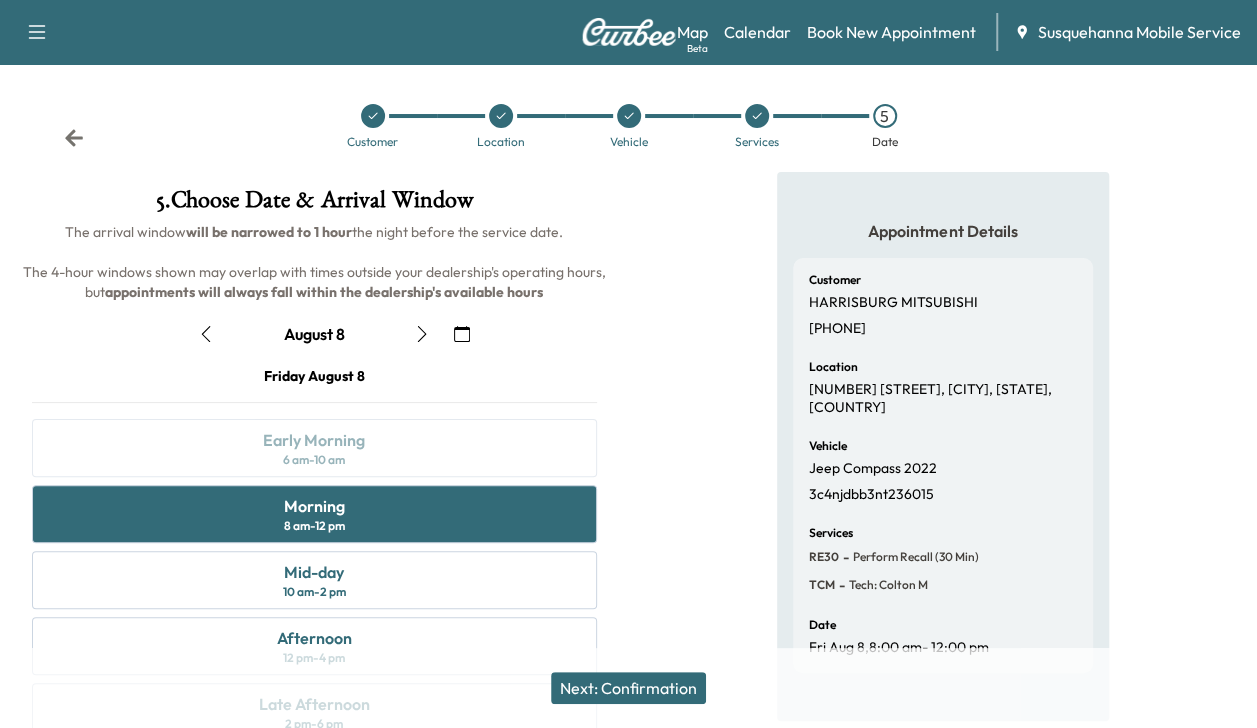 click on "Next: Confirmation" at bounding box center [628, 688] 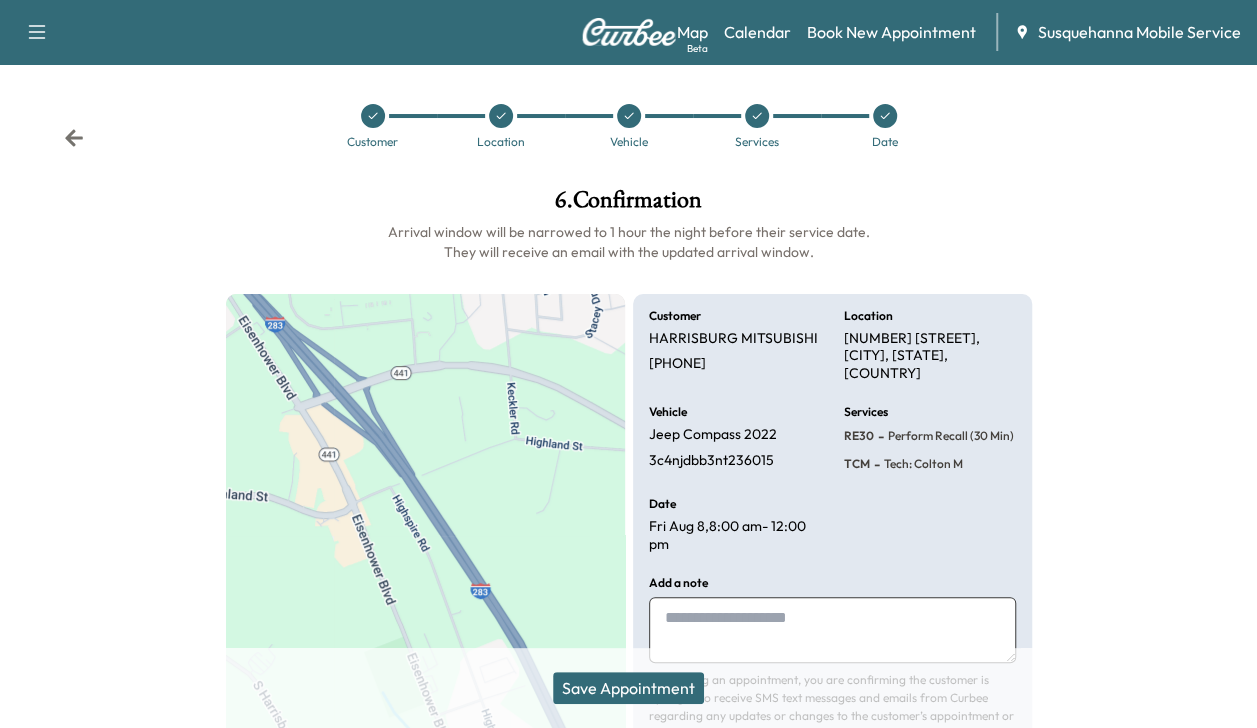 click on "Save Appointment" at bounding box center (628, 688) 